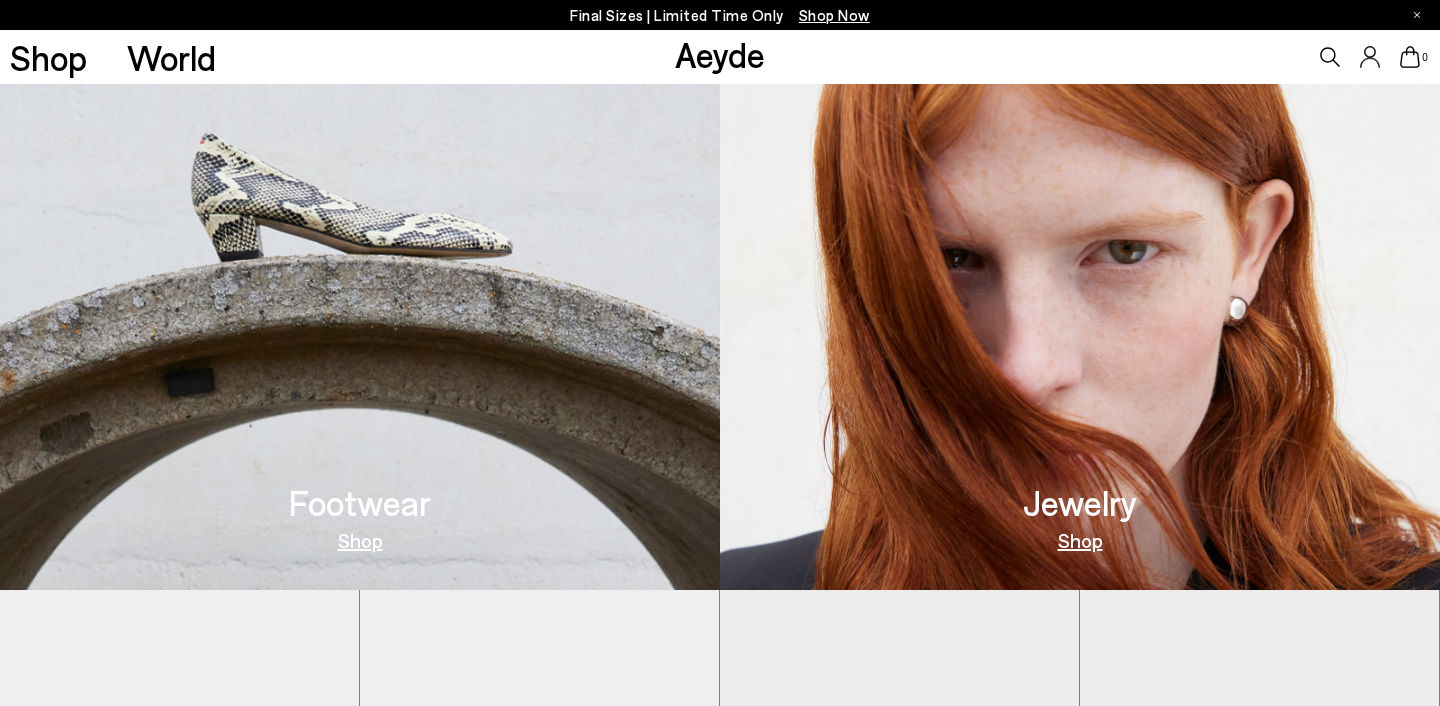 scroll, scrollTop: 796, scrollLeft: 0, axis: vertical 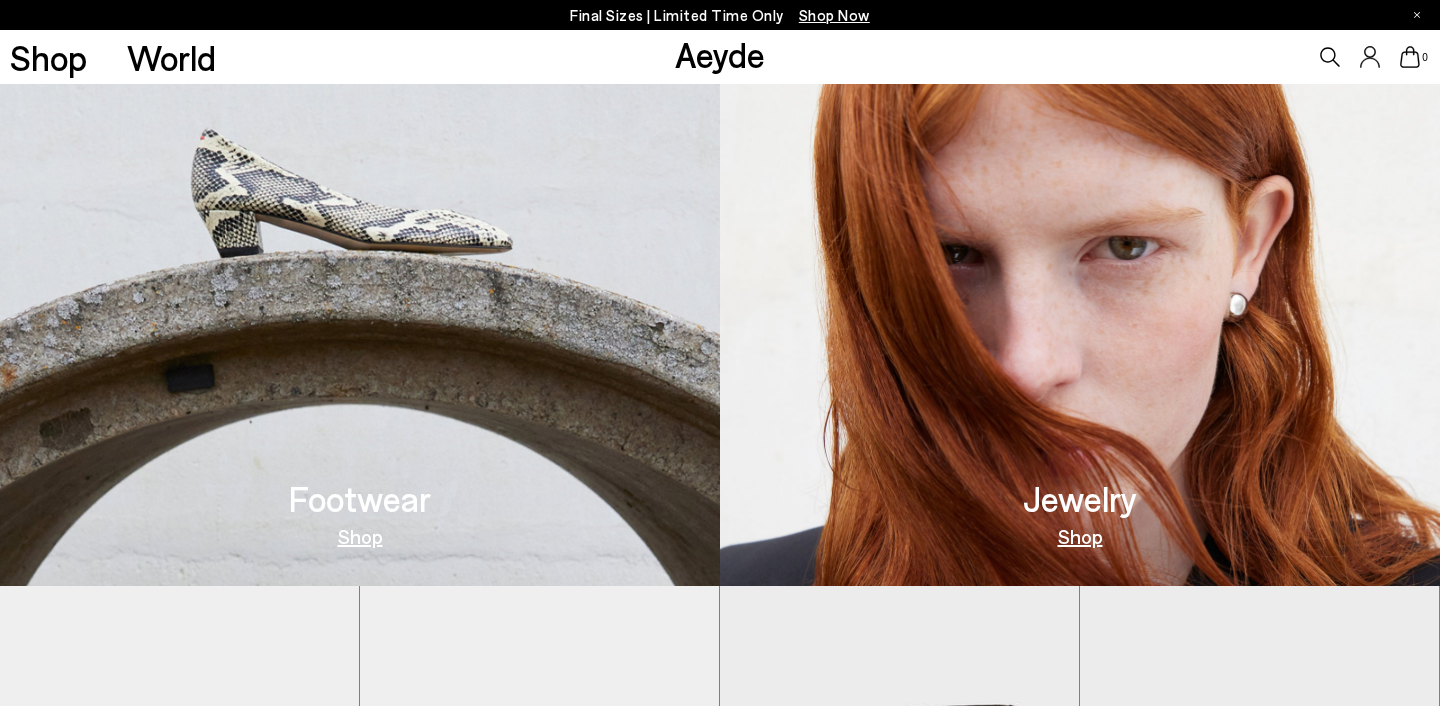 click at bounding box center [360, 248] 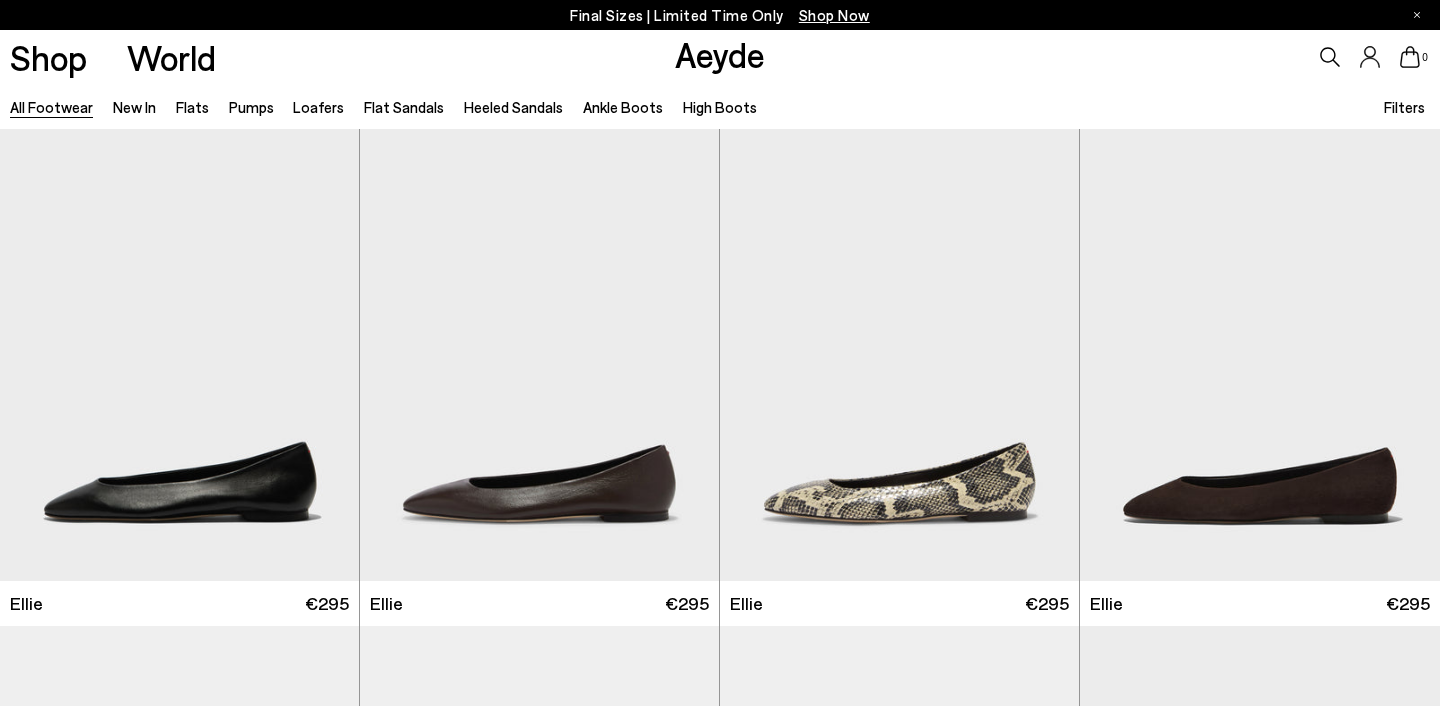 scroll, scrollTop: 0, scrollLeft: 0, axis: both 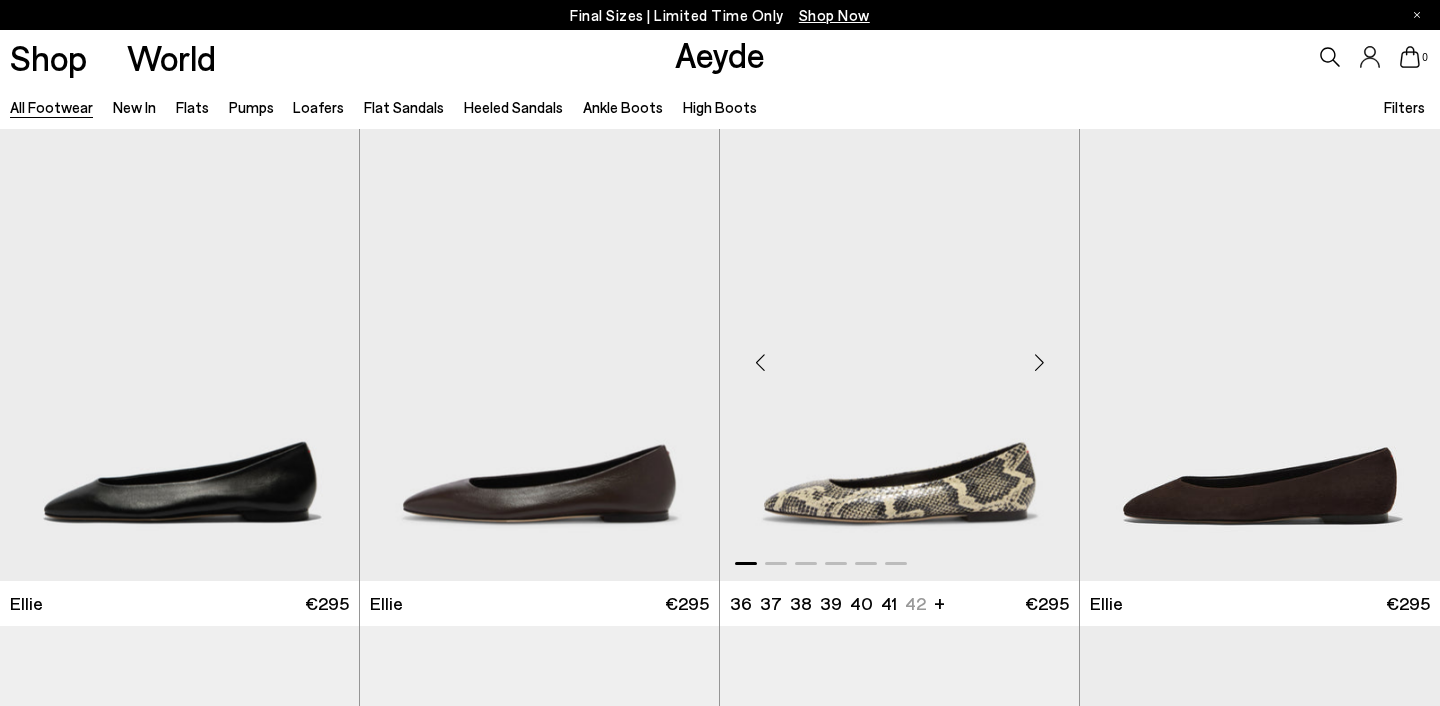 click at bounding box center (899, 354) 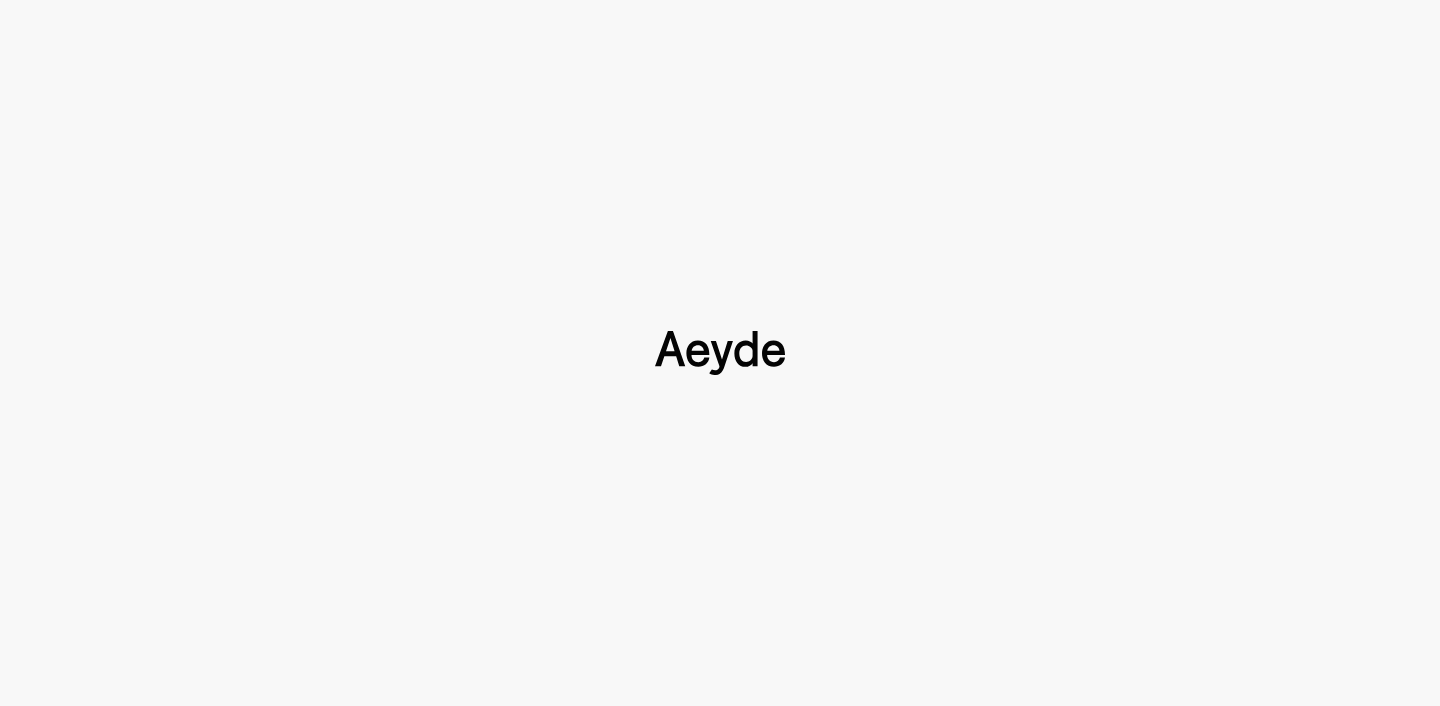scroll, scrollTop: 0, scrollLeft: 0, axis: both 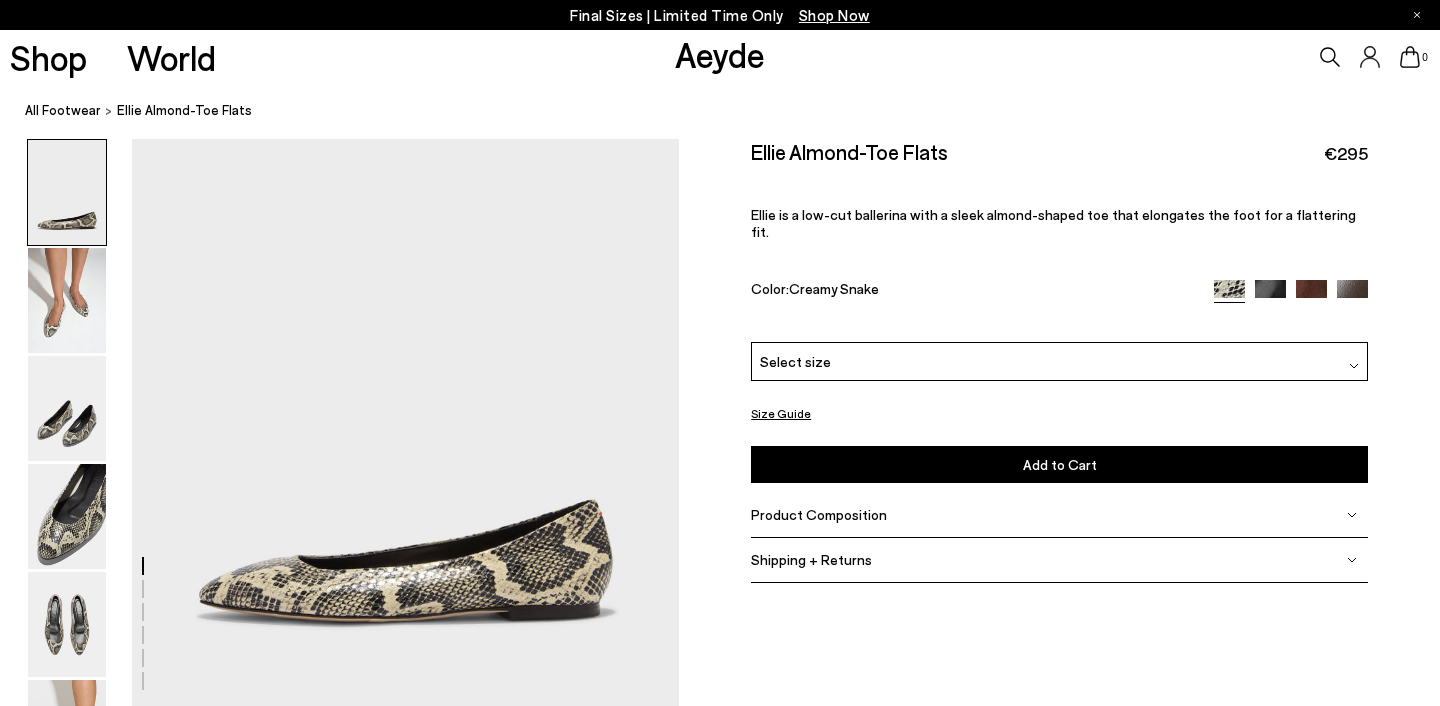click on "Select size" at bounding box center [1059, 361] 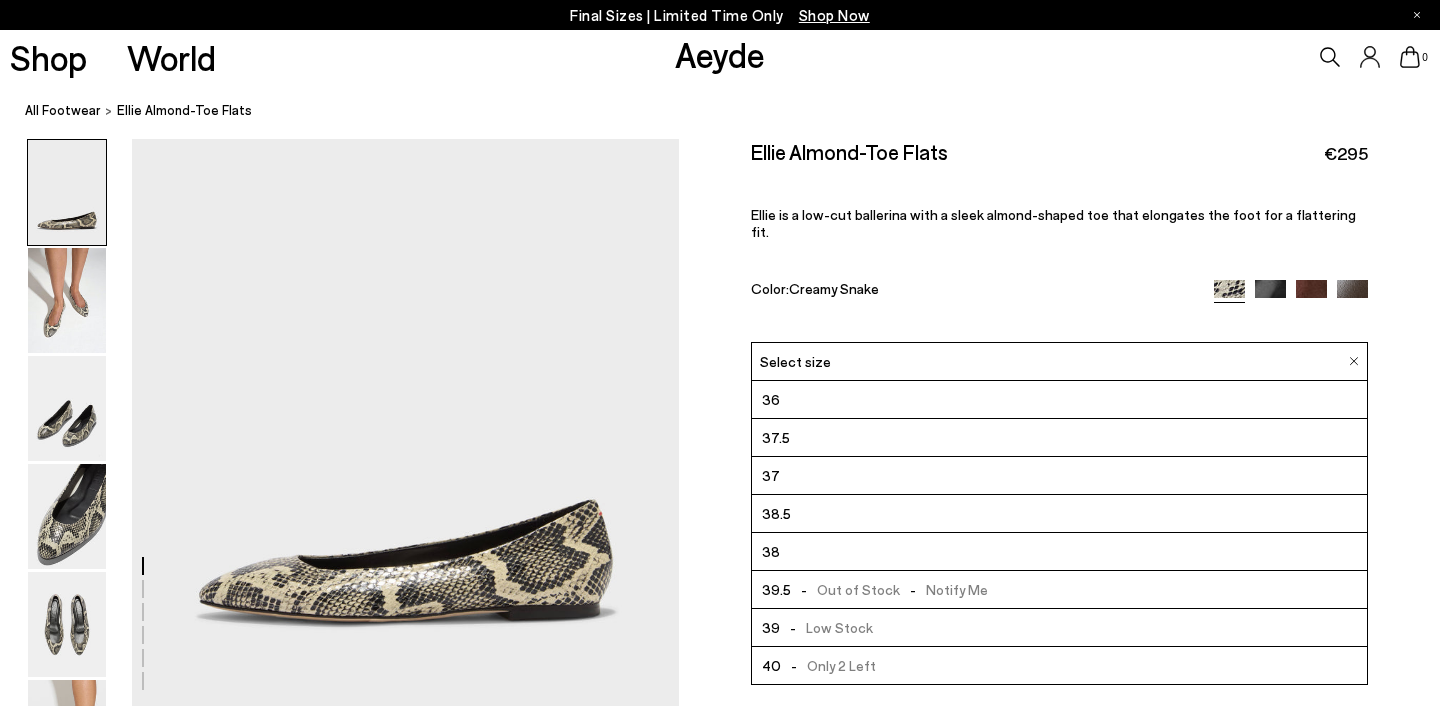 click on "Size Guide
Shoes
Belt
Our shoes come in European sizing. The easiest way to measure your foot is to stand on a sheet of paper, border your foot with a pen and measure the length between your heel and your longest toe. Please reference our size guide below:
EU
UK US ** **" at bounding box center (1059, 371) 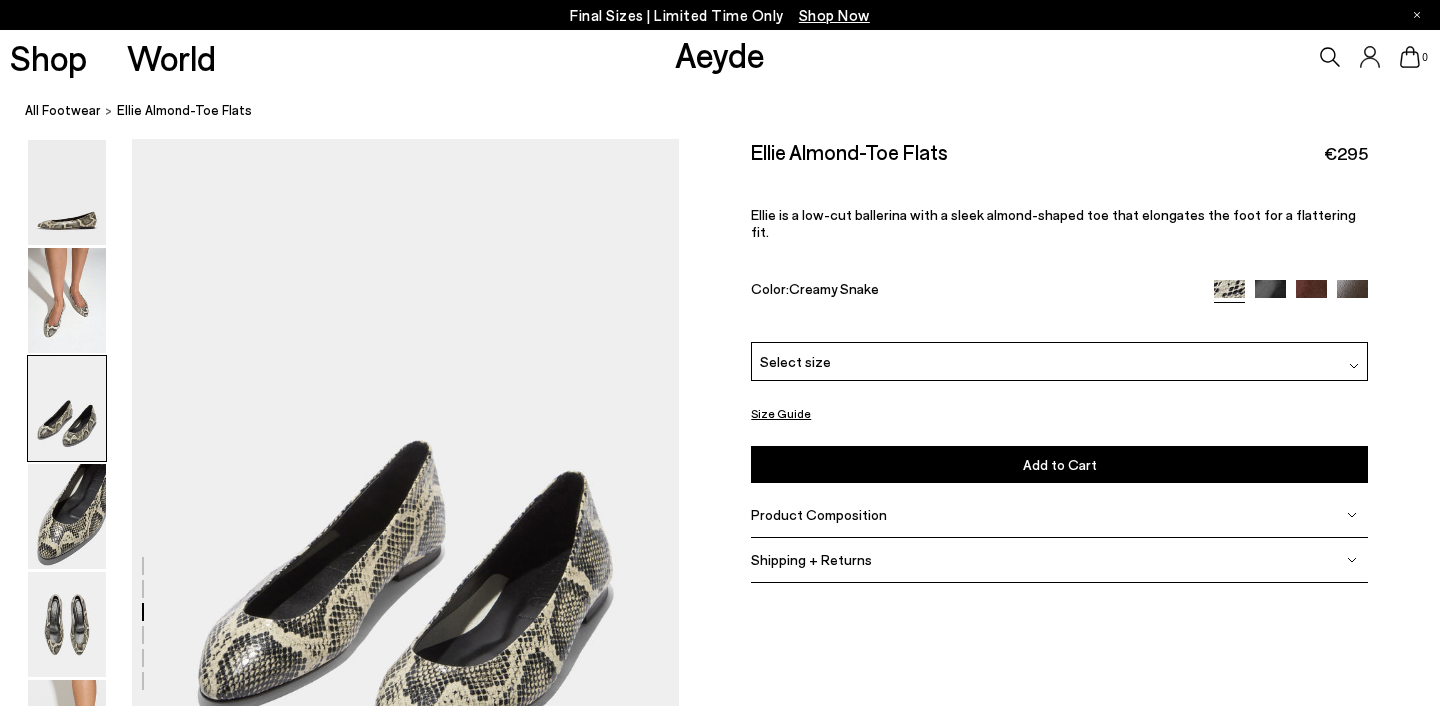 scroll, scrollTop: 1329, scrollLeft: 0, axis: vertical 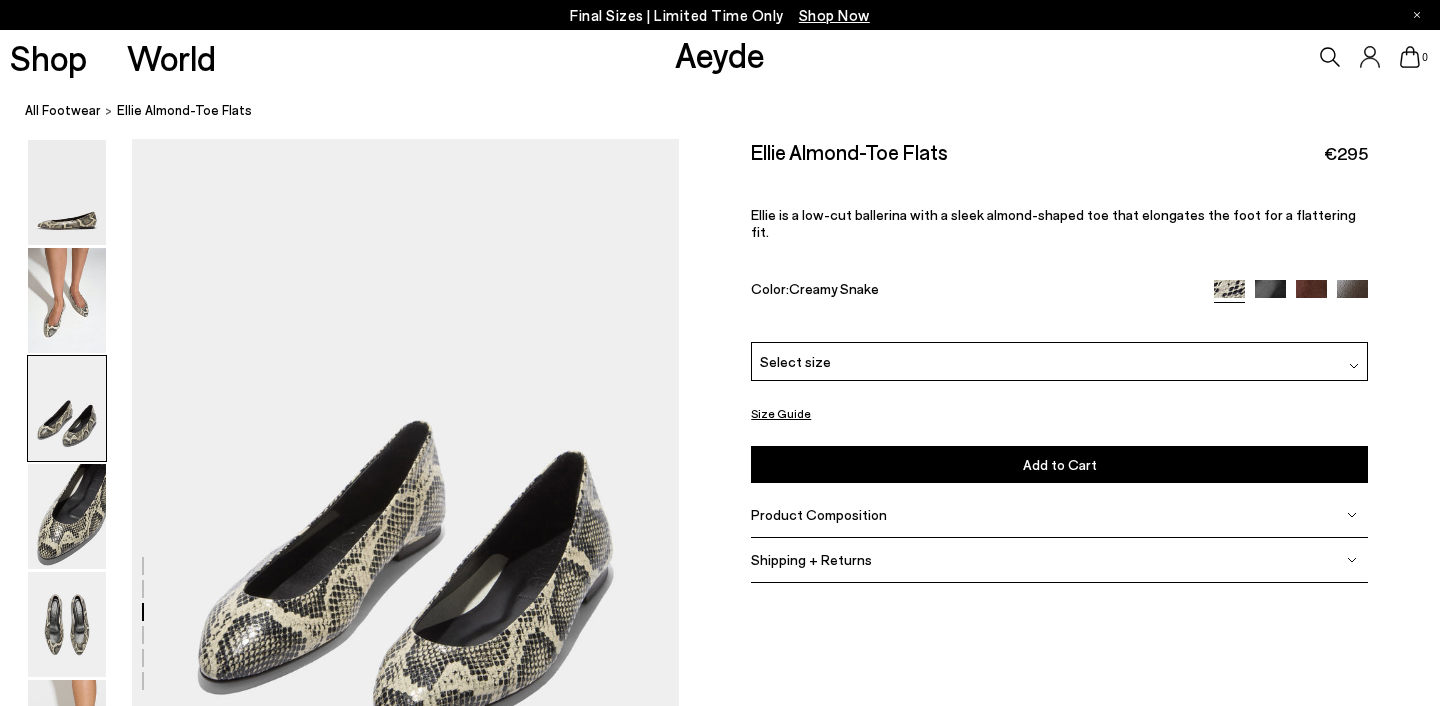 click on "Product Composition" at bounding box center (1059, 515) 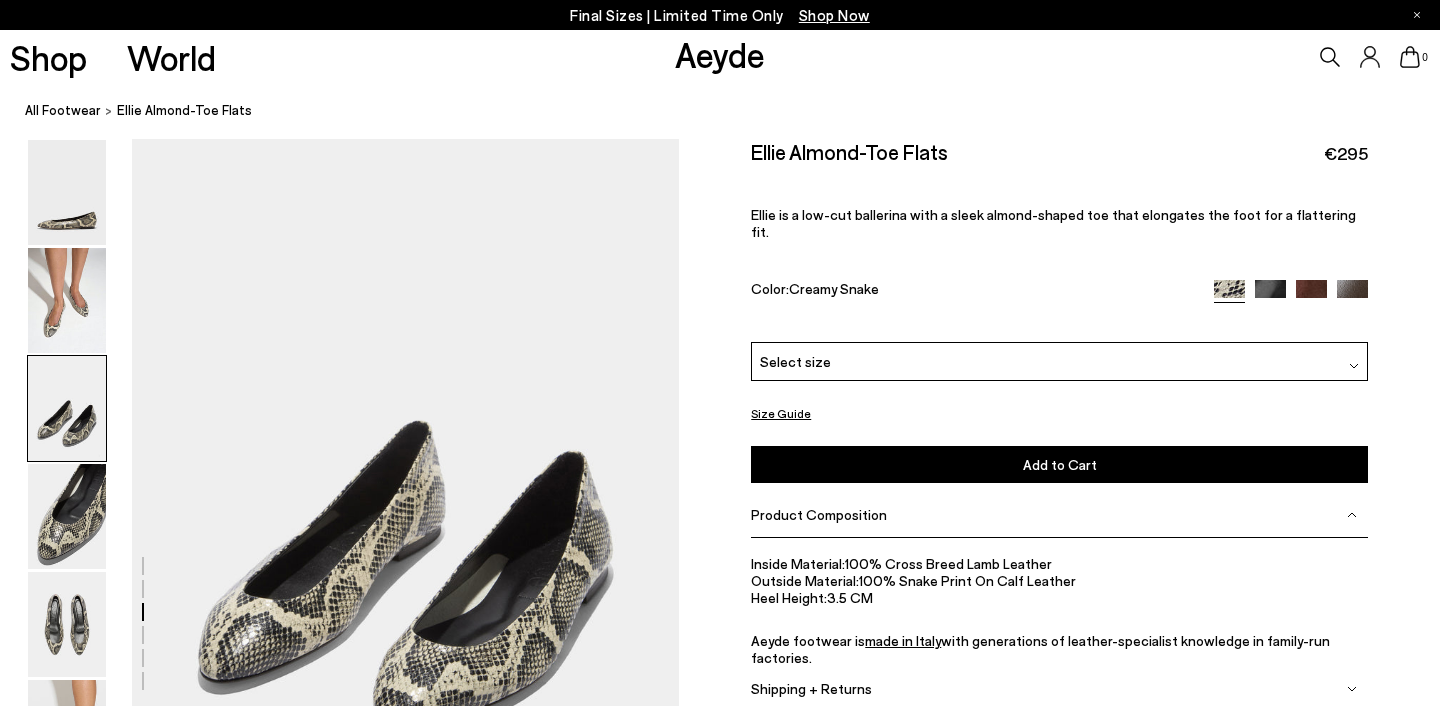 click on "Product Composition" at bounding box center (1059, 515) 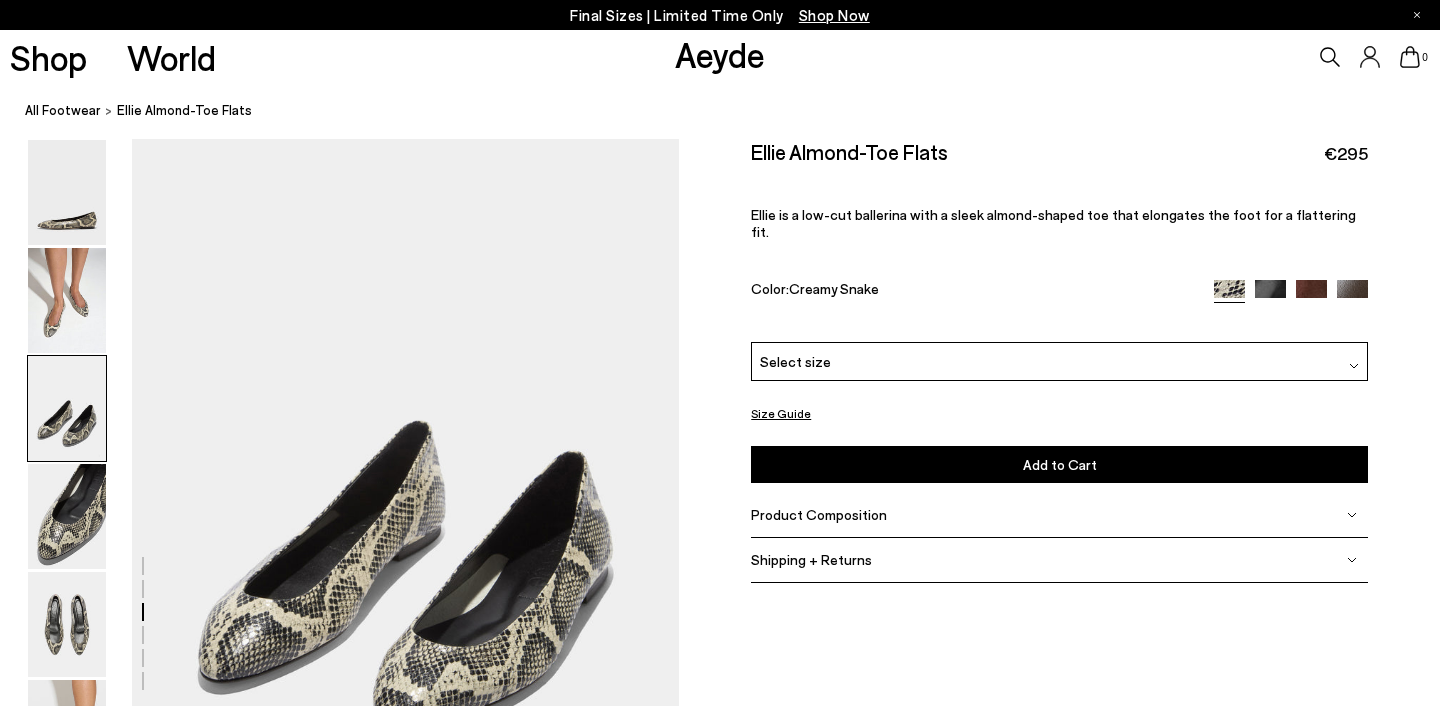 click on "Shipping + Returns" at bounding box center [1059, 560] 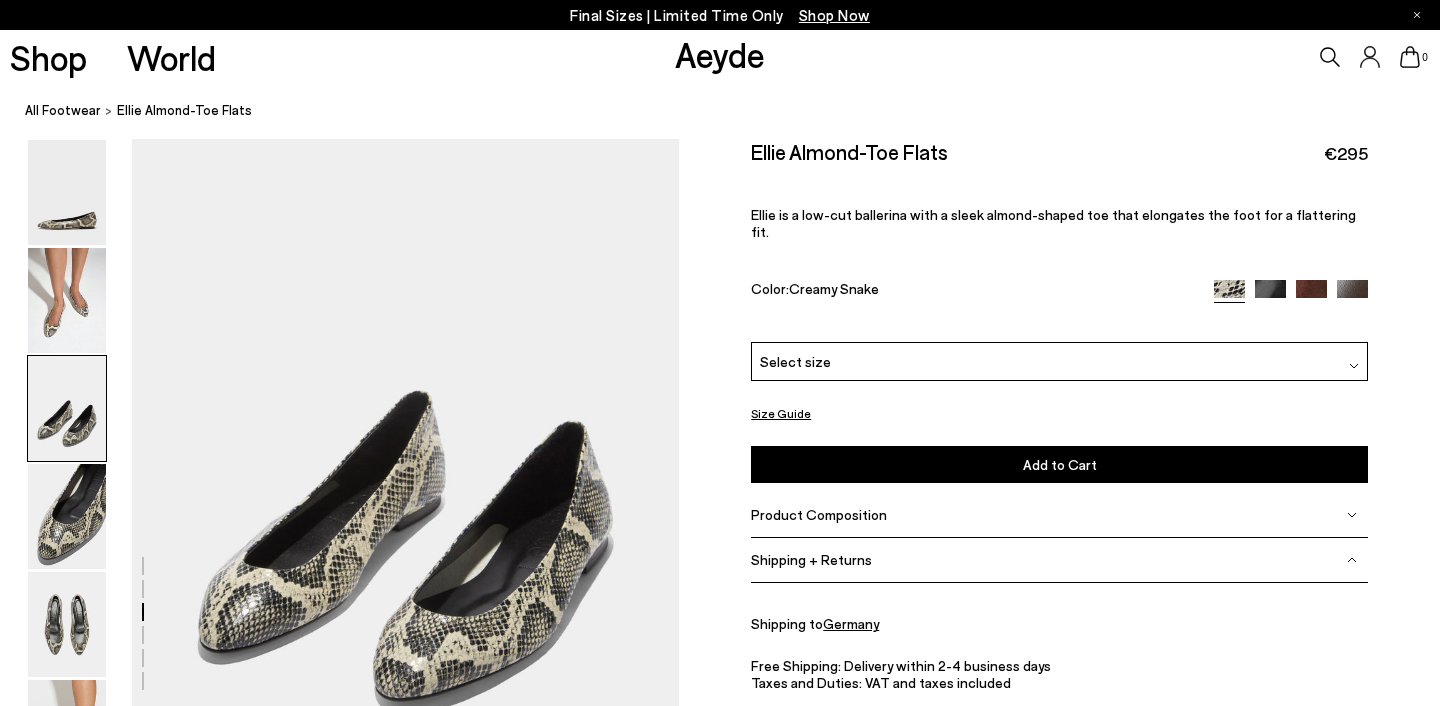 scroll, scrollTop: 1359, scrollLeft: 0, axis: vertical 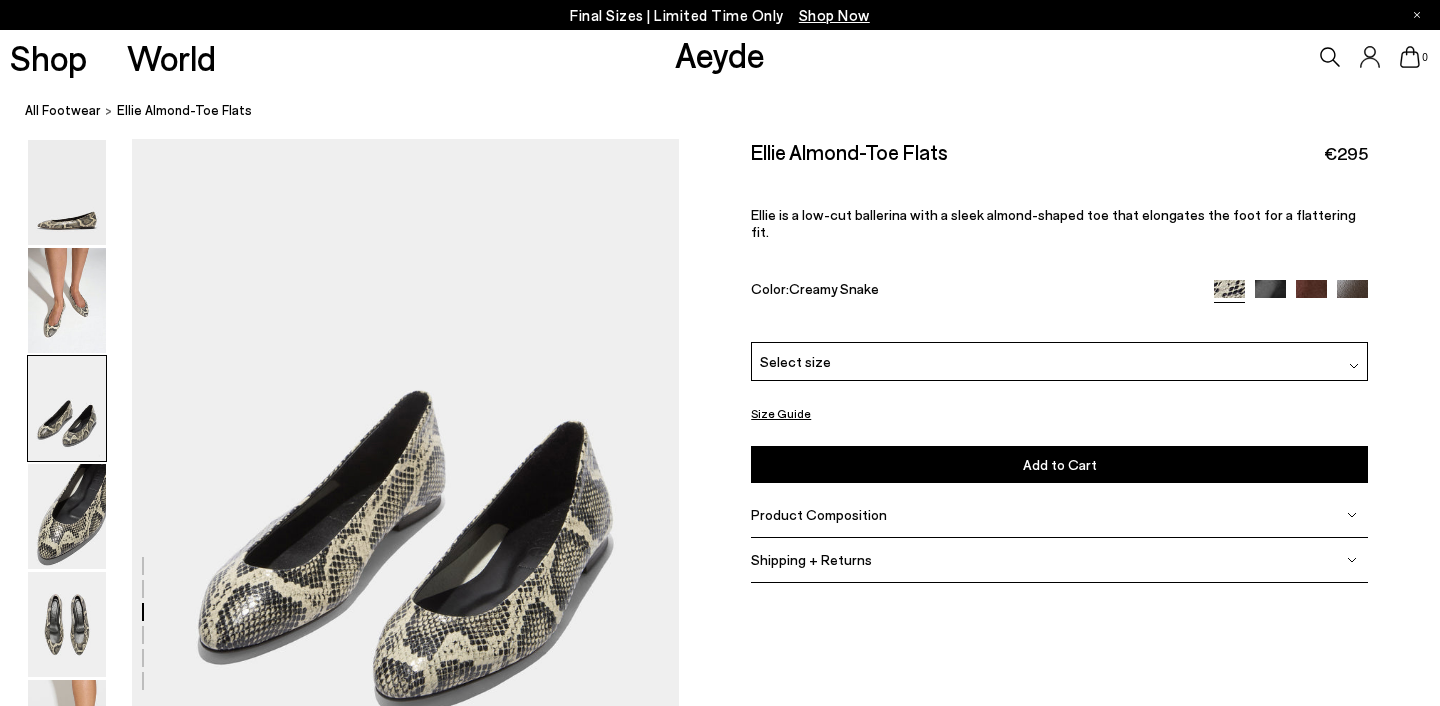 click on "Product Composition" at bounding box center (1059, 515) 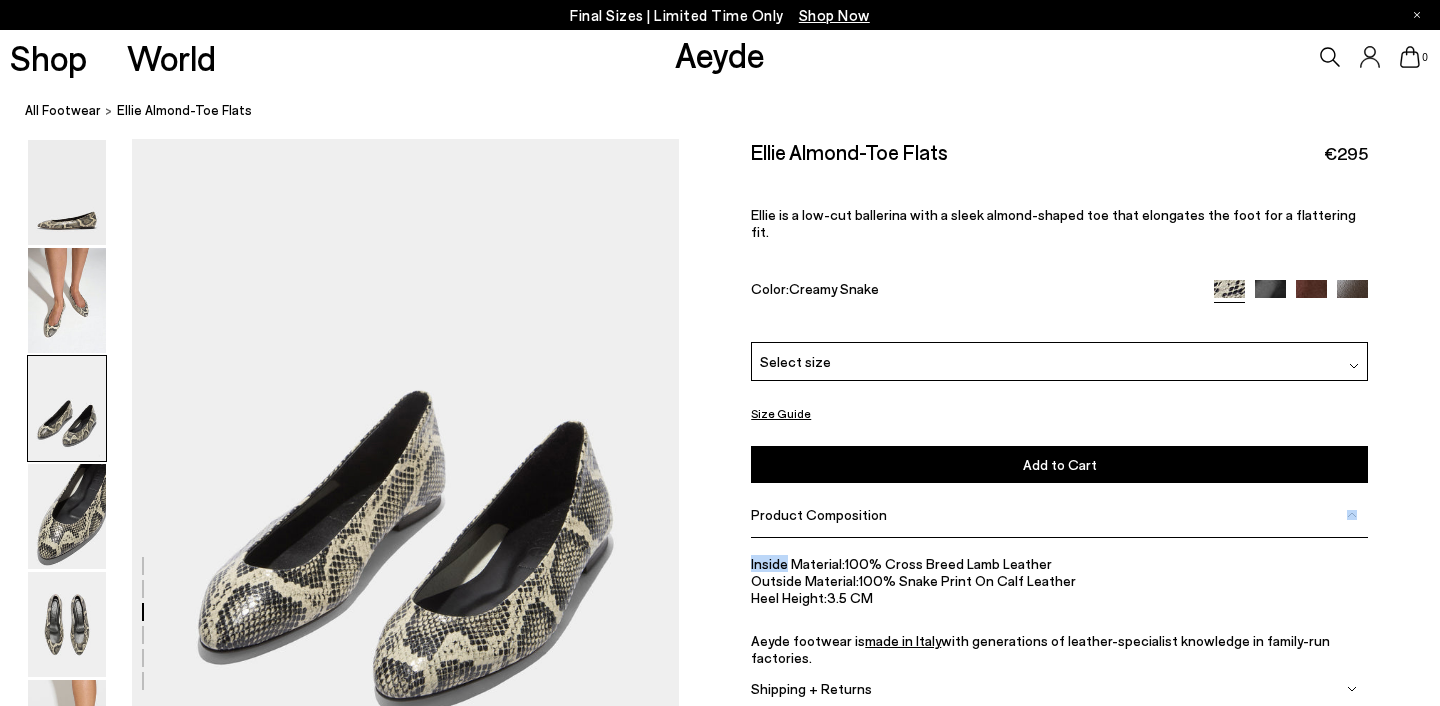 click on "Product Composition" at bounding box center [1059, 515] 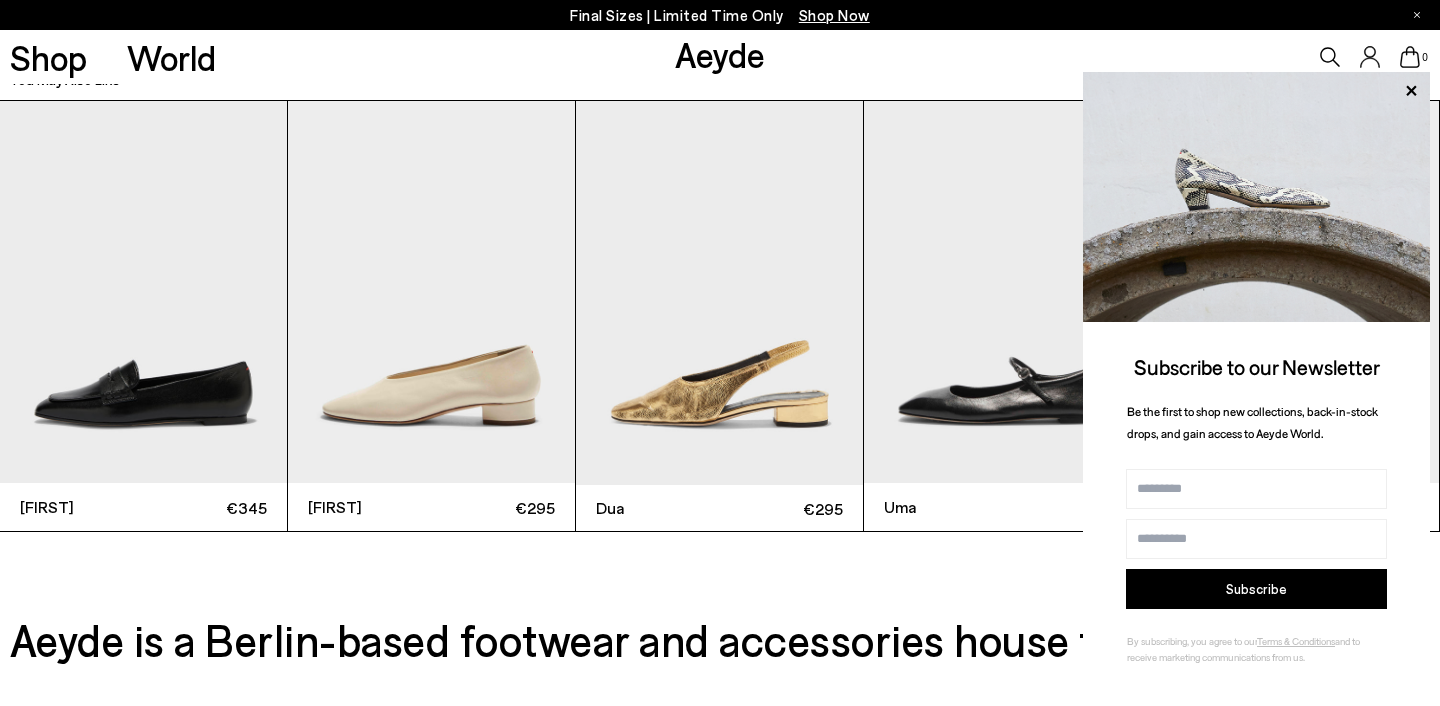 scroll, scrollTop: 4349, scrollLeft: 0, axis: vertical 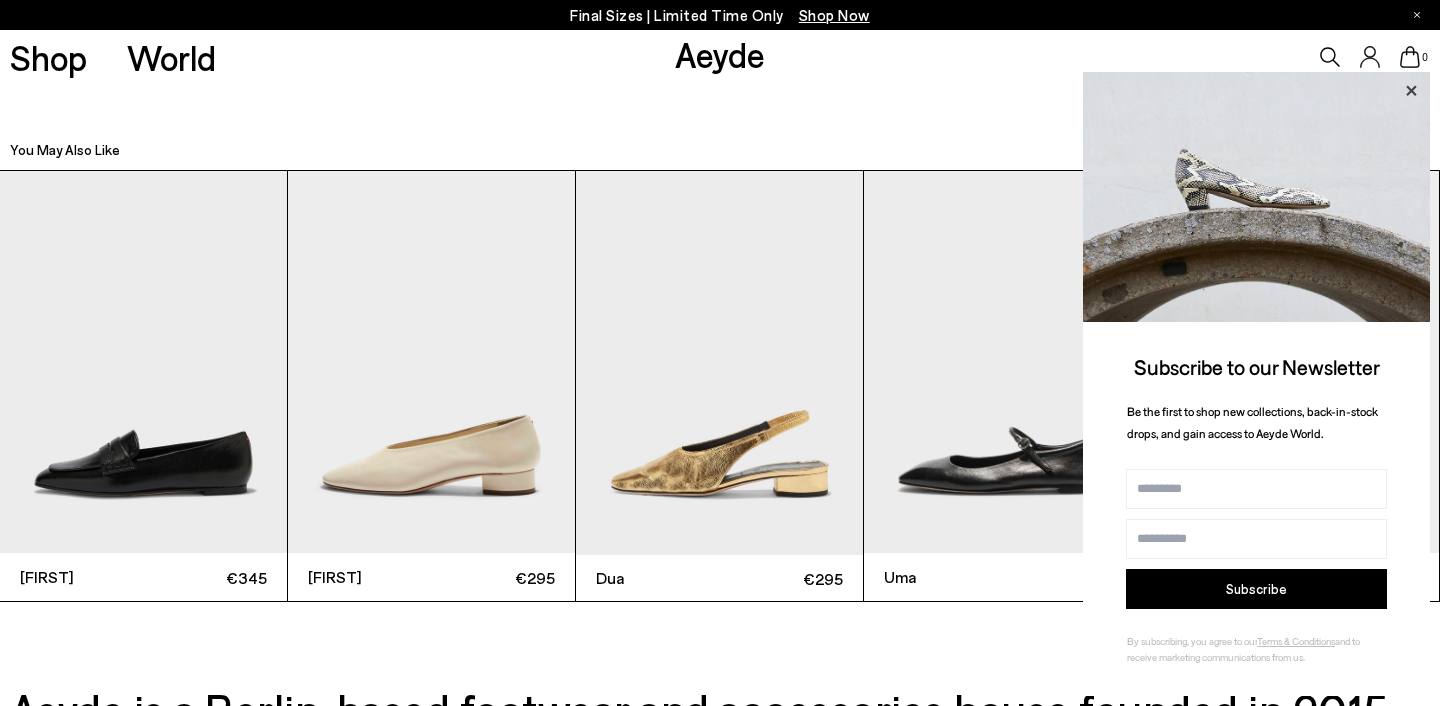 click 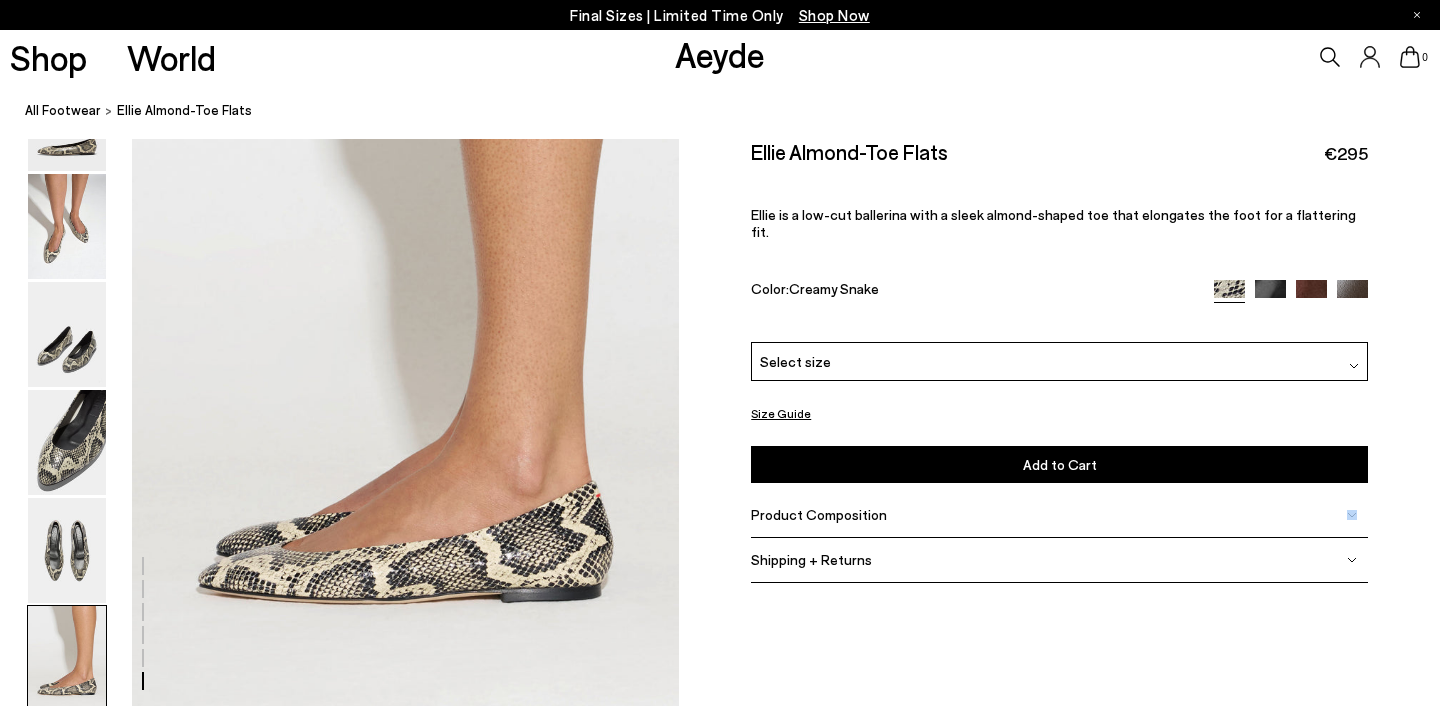 scroll, scrollTop: 3652, scrollLeft: 0, axis: vertical 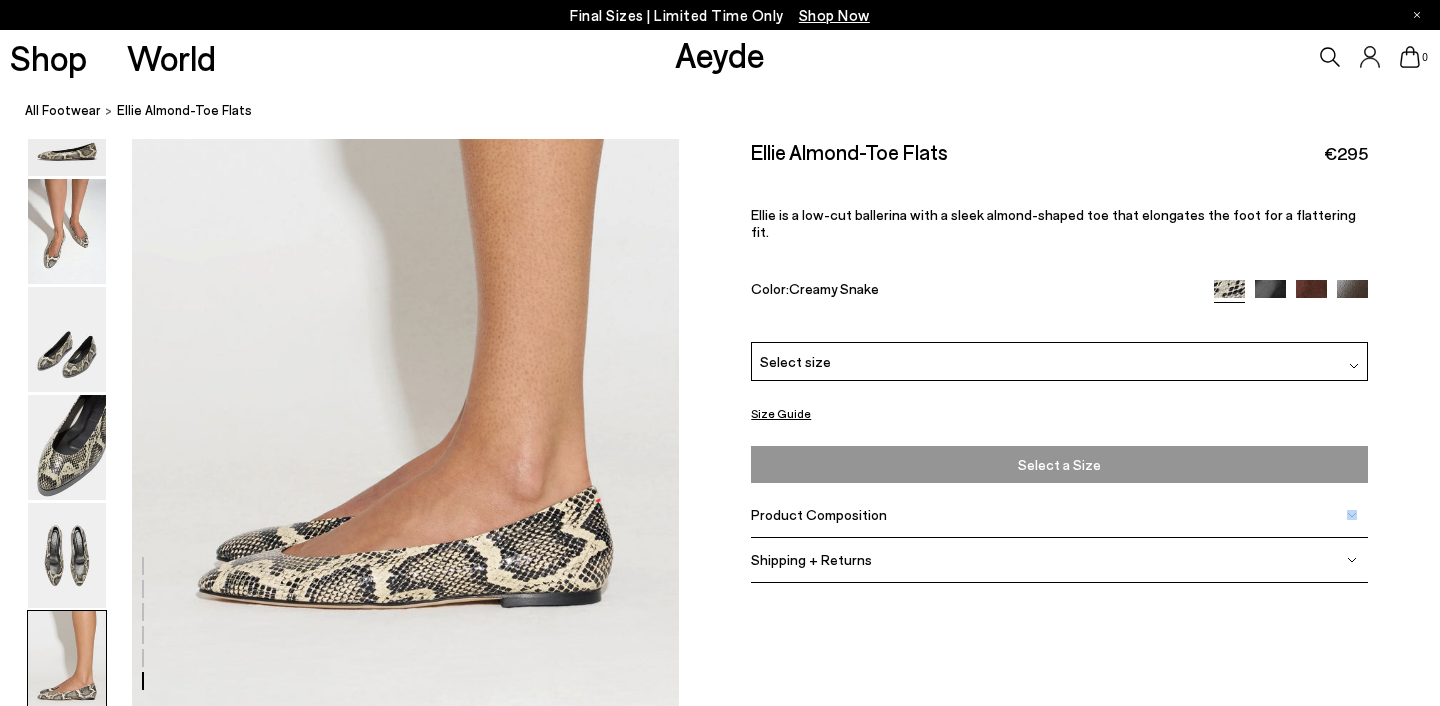 click on "Select a Size" at bounding box center [1059, 464] 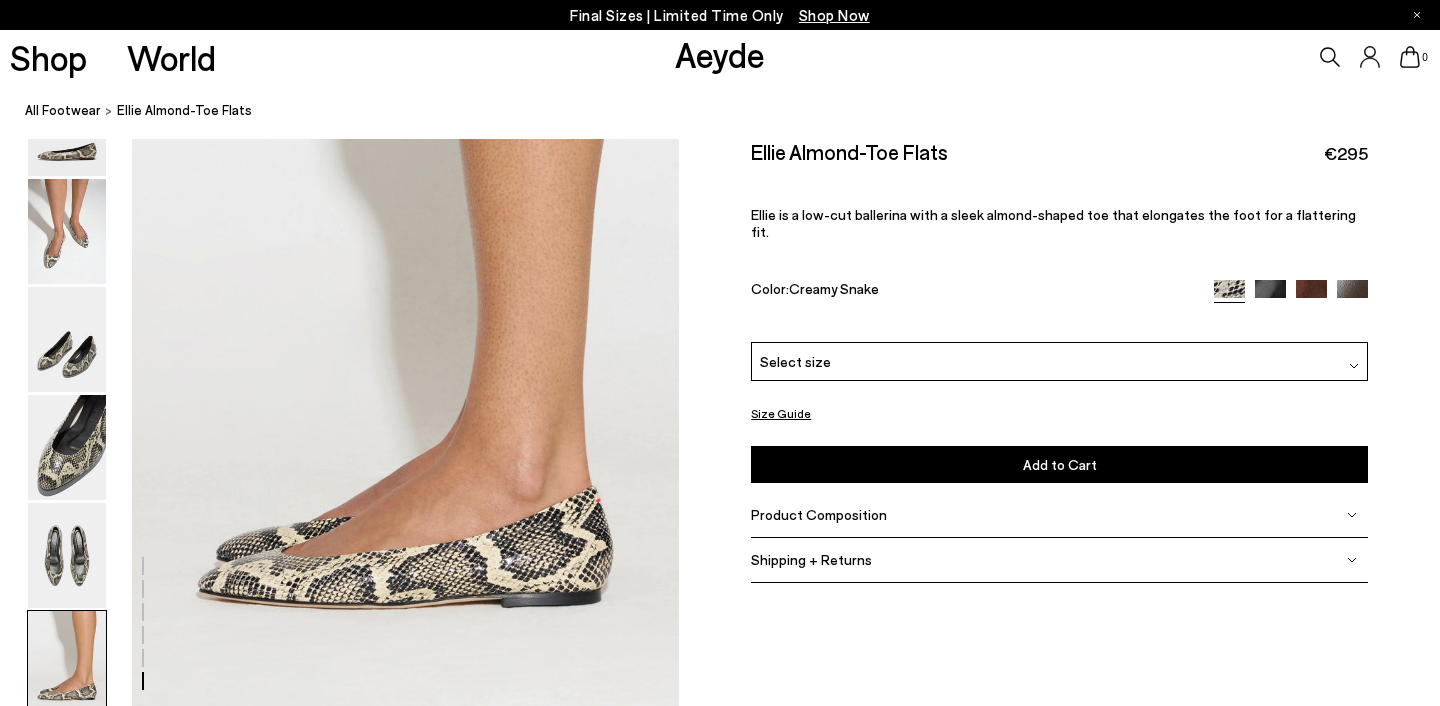 click on "Select size" at bounding box center [1059, 361] 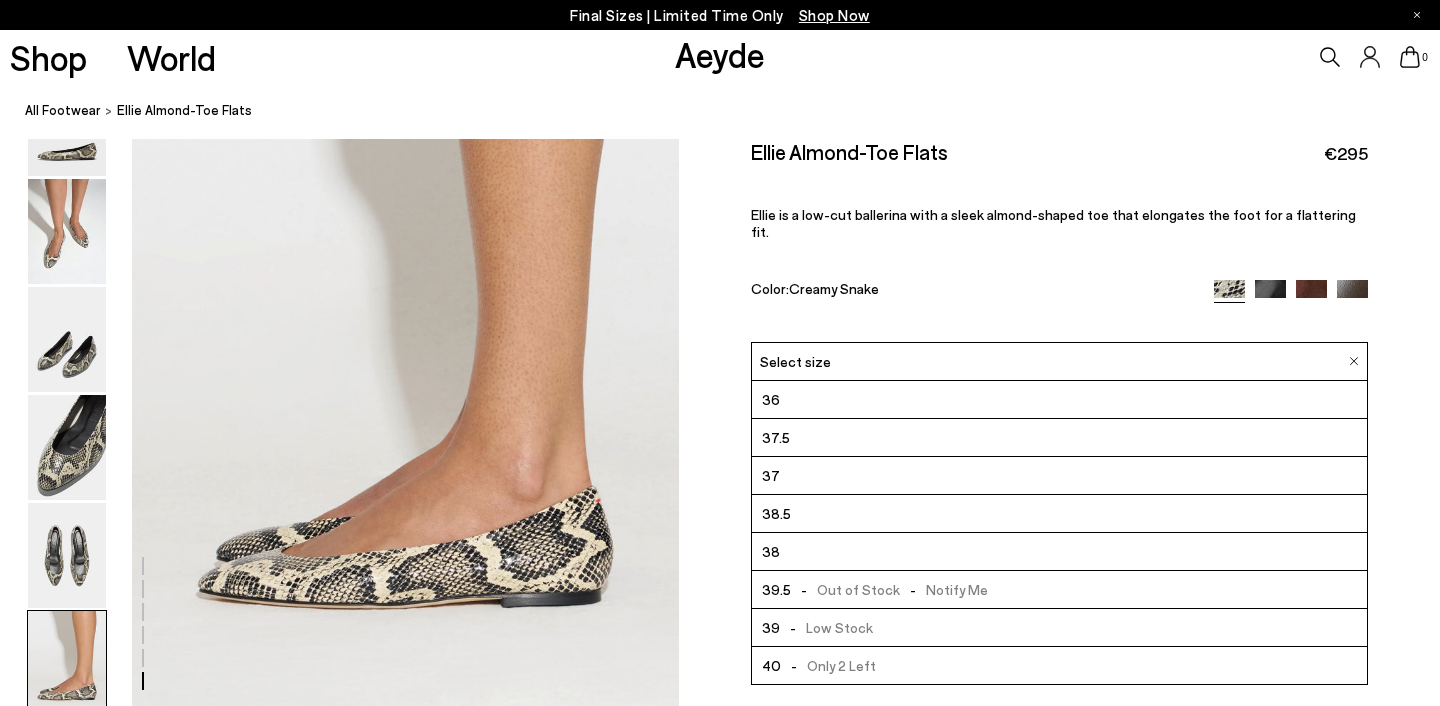 click on "37.5" at bounding box center [1059, 438] 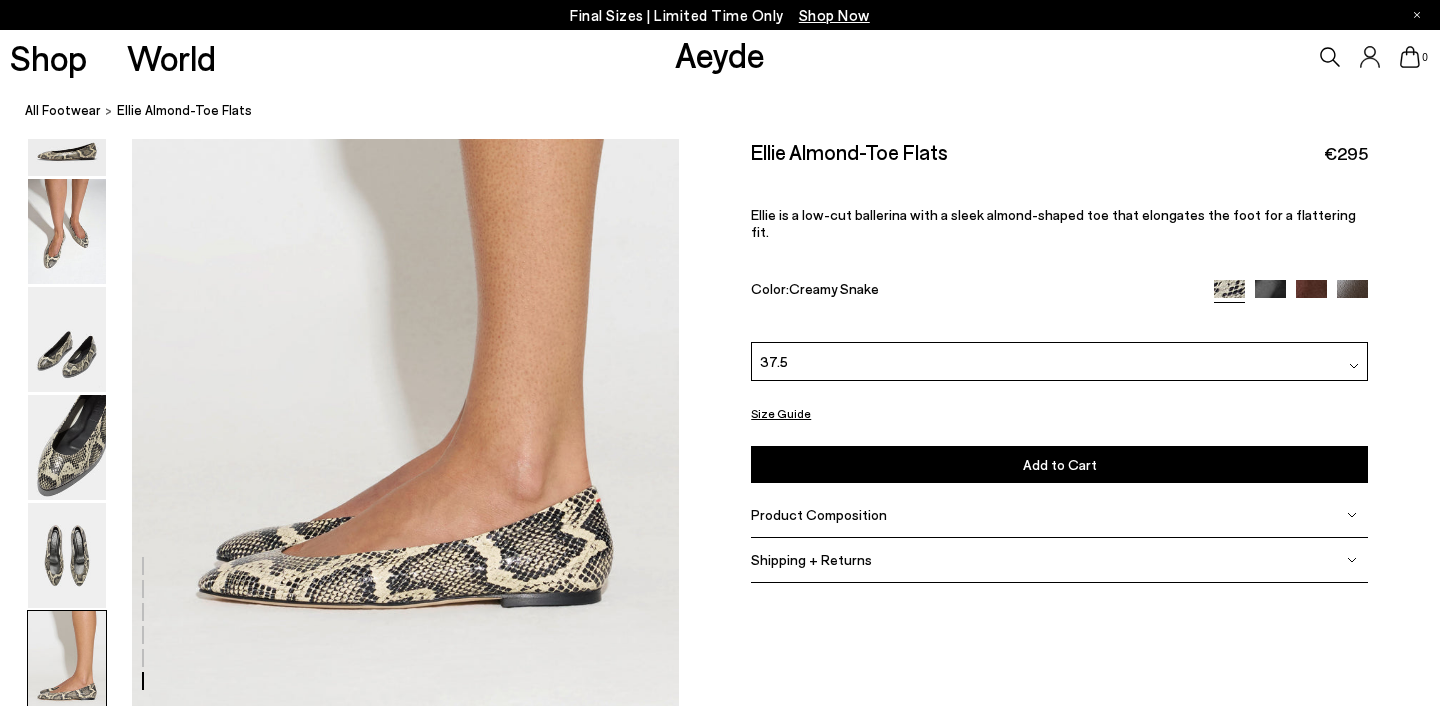 click on "Add to Cart Select a Size First" at bounding box center [1059, 464] 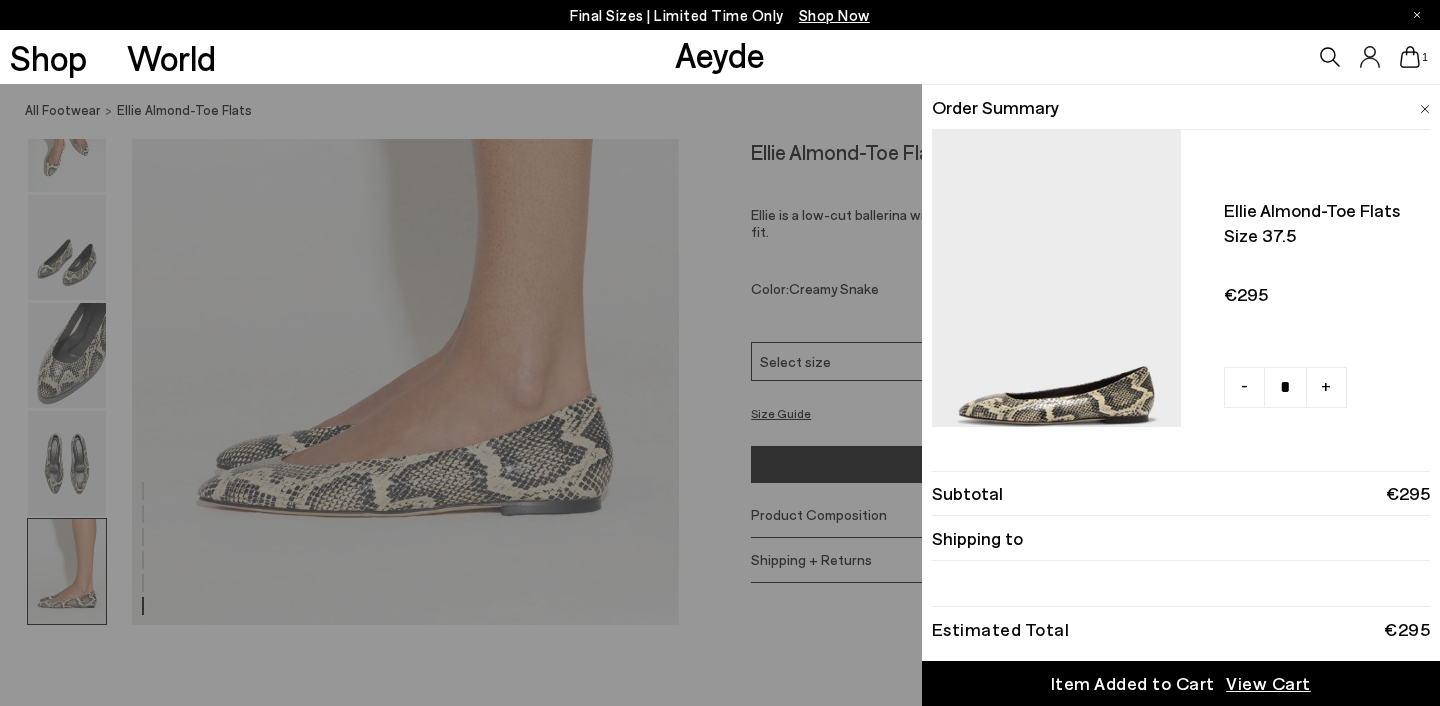 scroll, scrollTop: 3779, scrollLeft: 0, axis: vertical 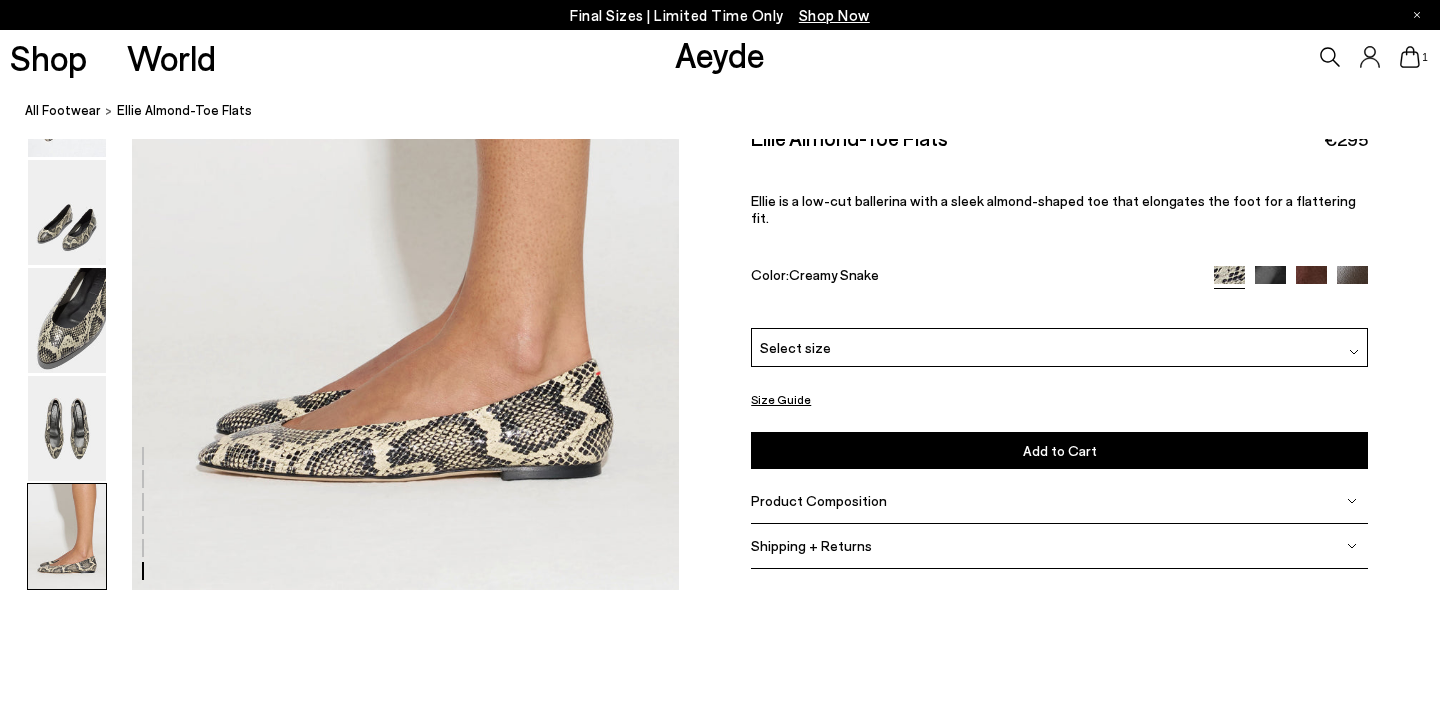 click on "Final Sizes | Limited Time Only
Shop Now
Shop
World
Aeyde
1" at bounding box center [720, -1262] 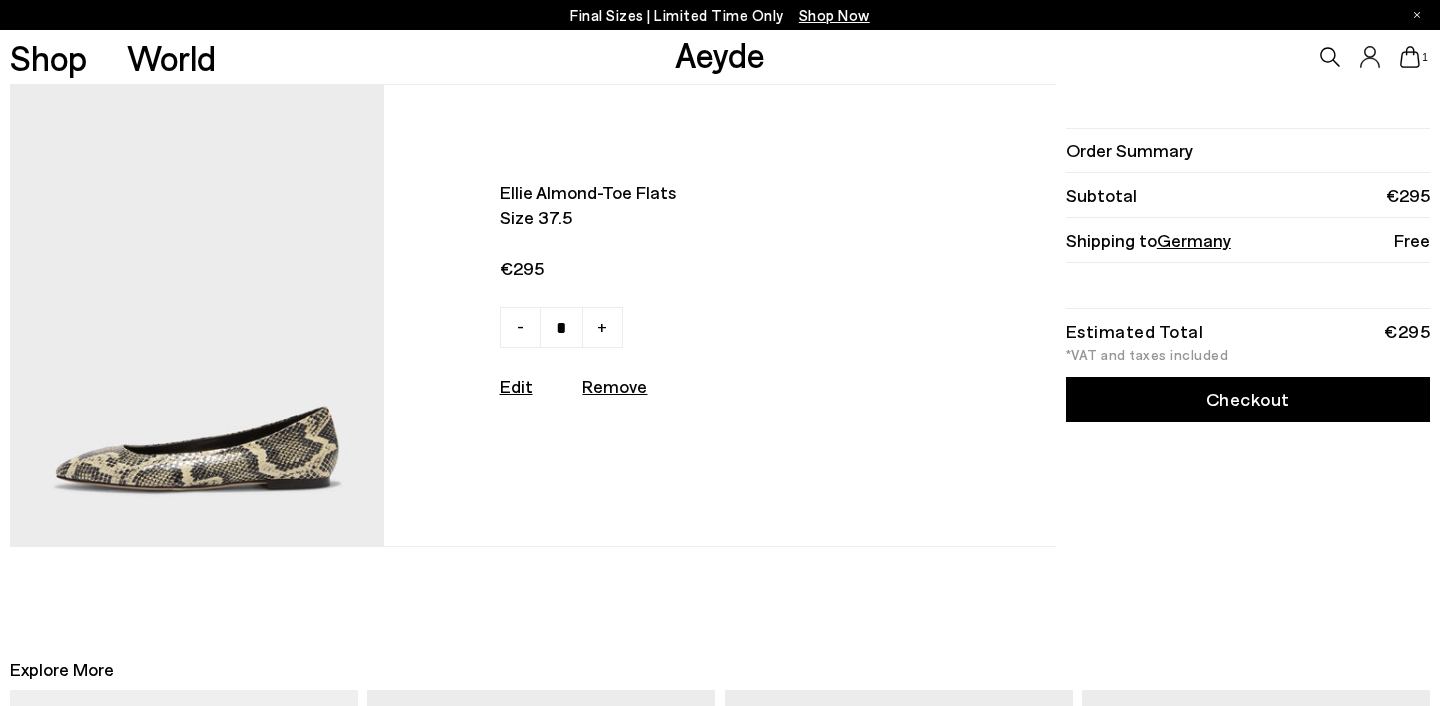scroll, scrollTop: 0, scrollLeft: 0, axis: both 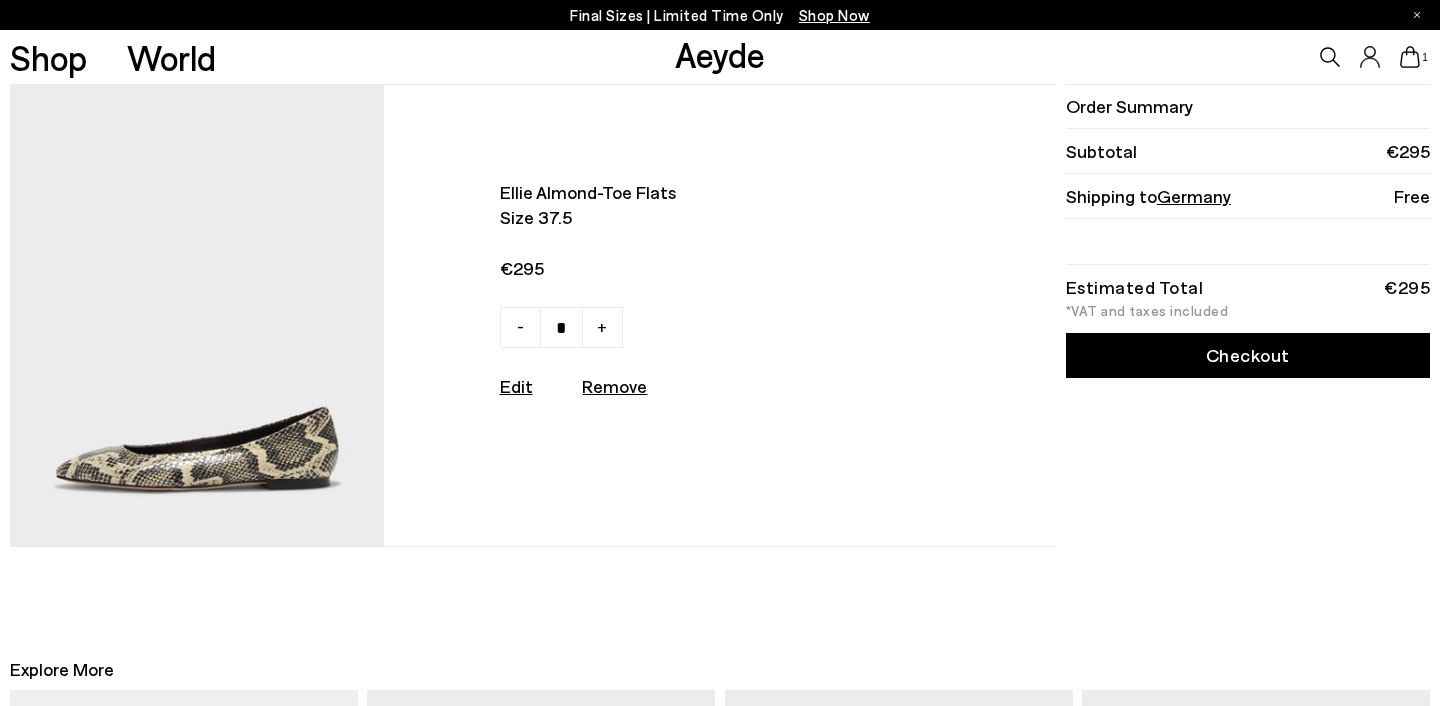 click on "Checkout" at bounding box center [1248, 355] 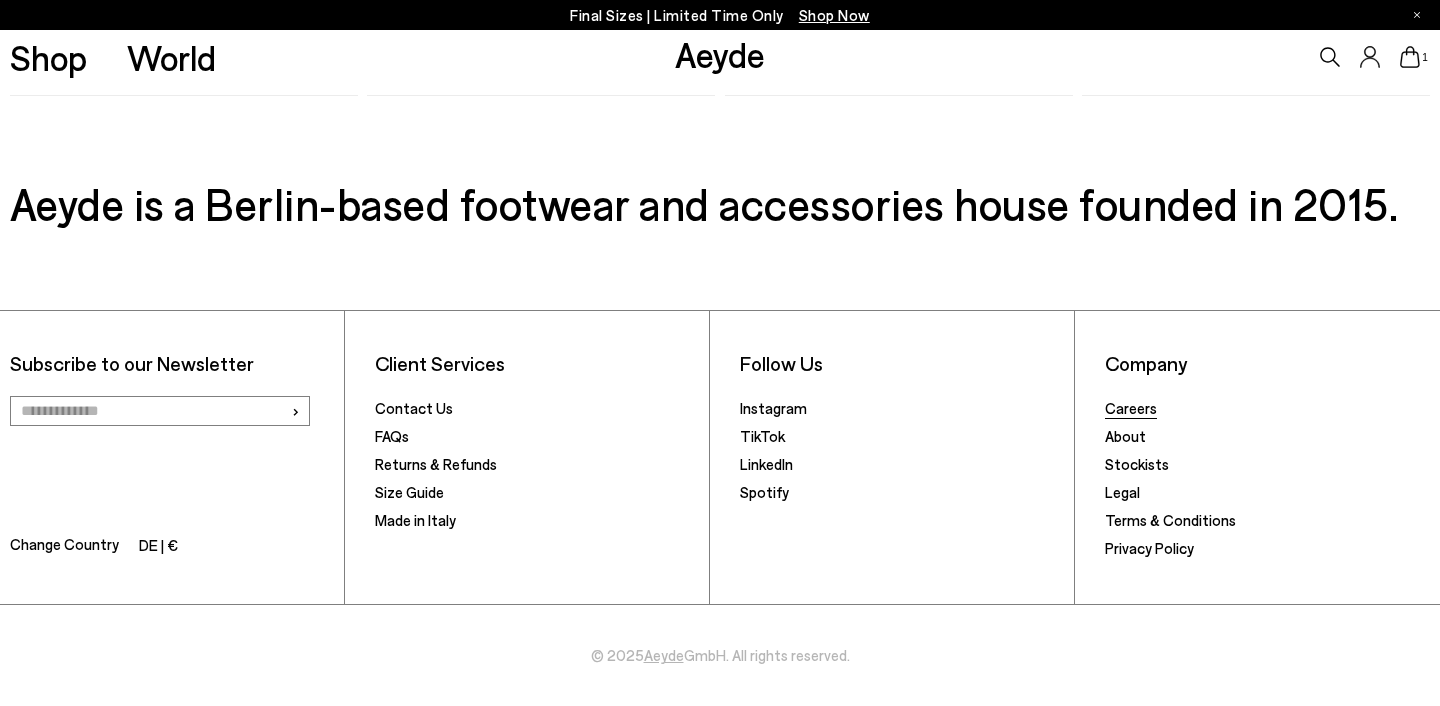 click on "Careers" at bounding box center [1131, 408] 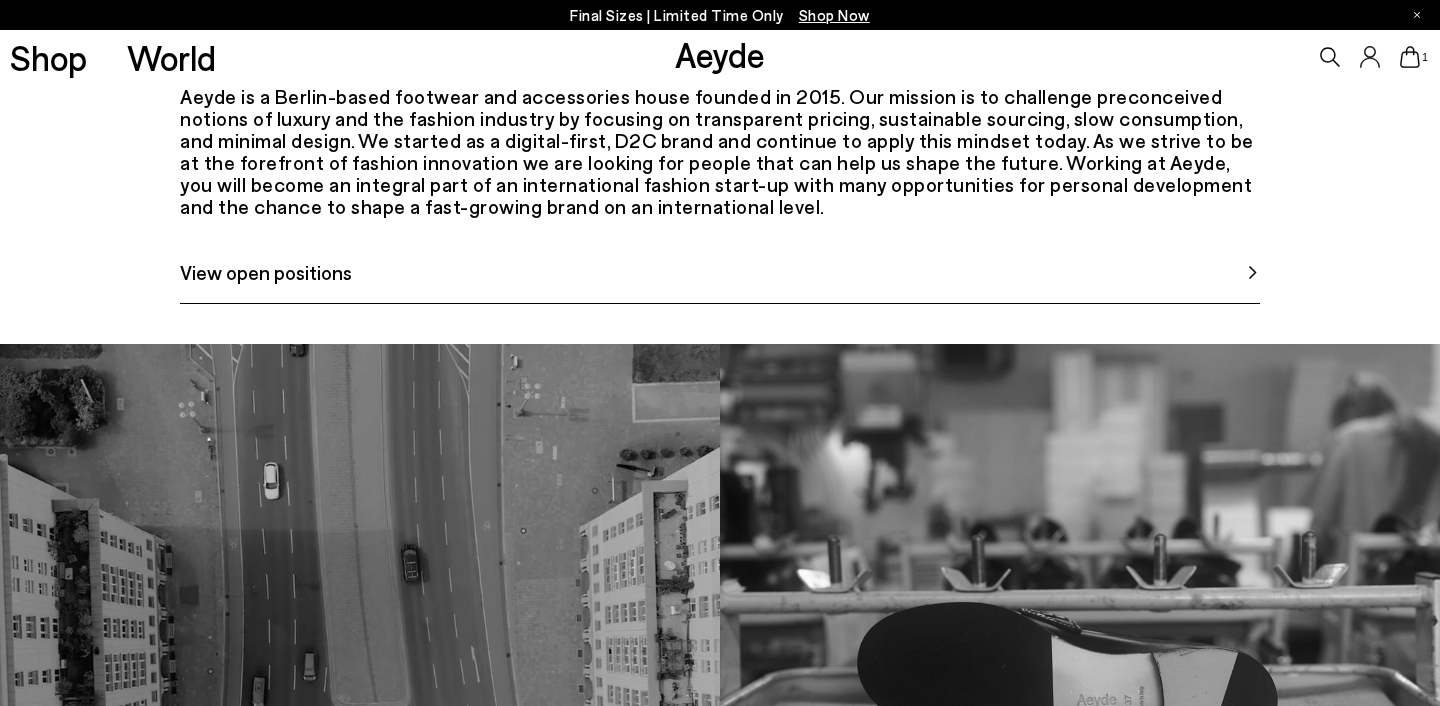 scroll, scrollTop: 988, scrollLeft: 0, axis: vertical 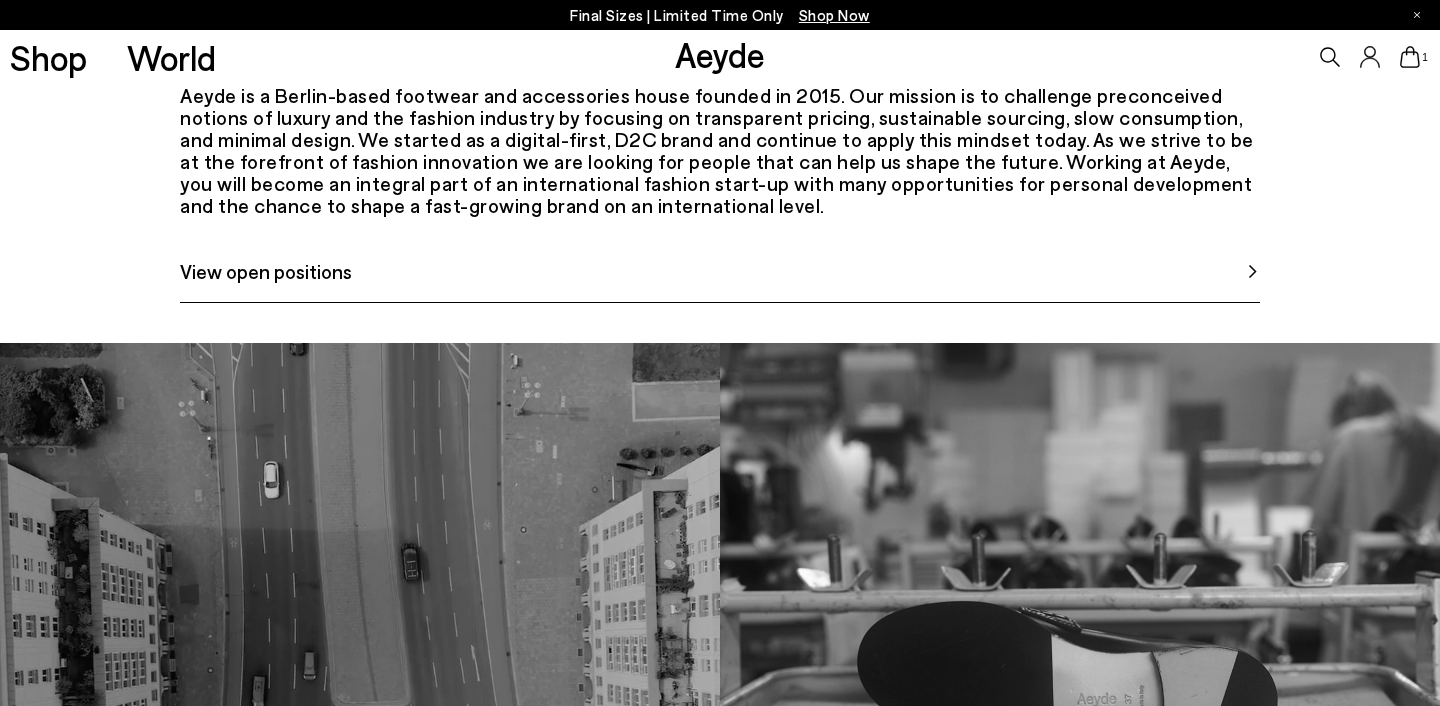 click on "View open positions" at bounding box center (720, 279) 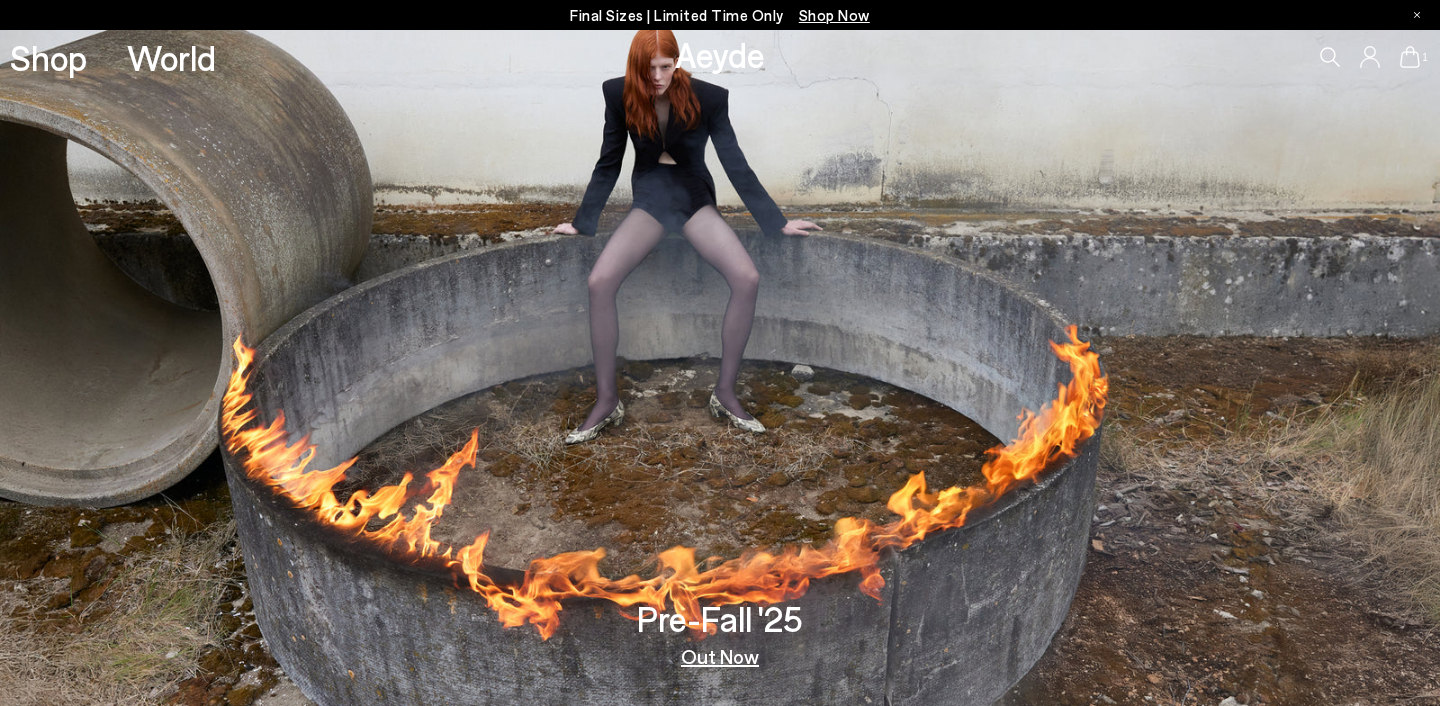 scroll, scrollTop: 0, scrollLeft: 0, axis: both 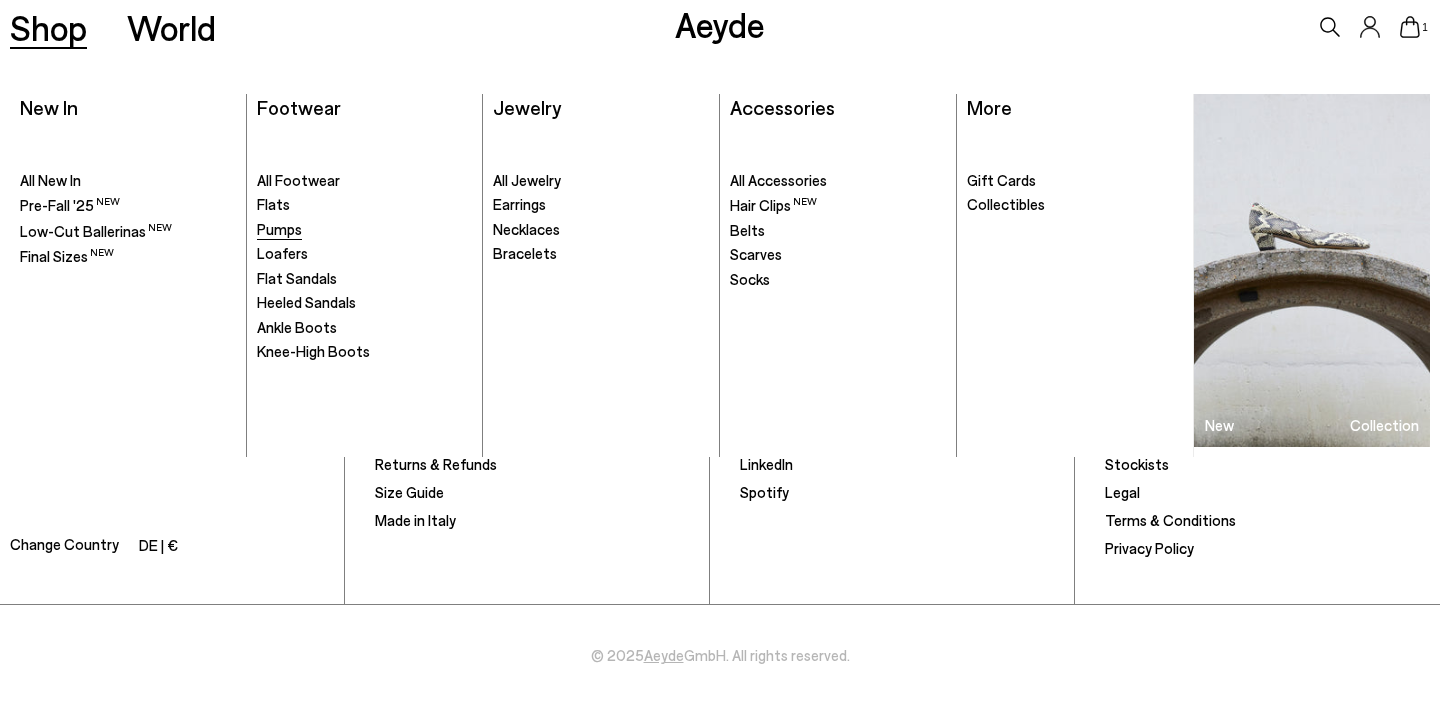 click on "Pumps" at bounding box center [279, 229] 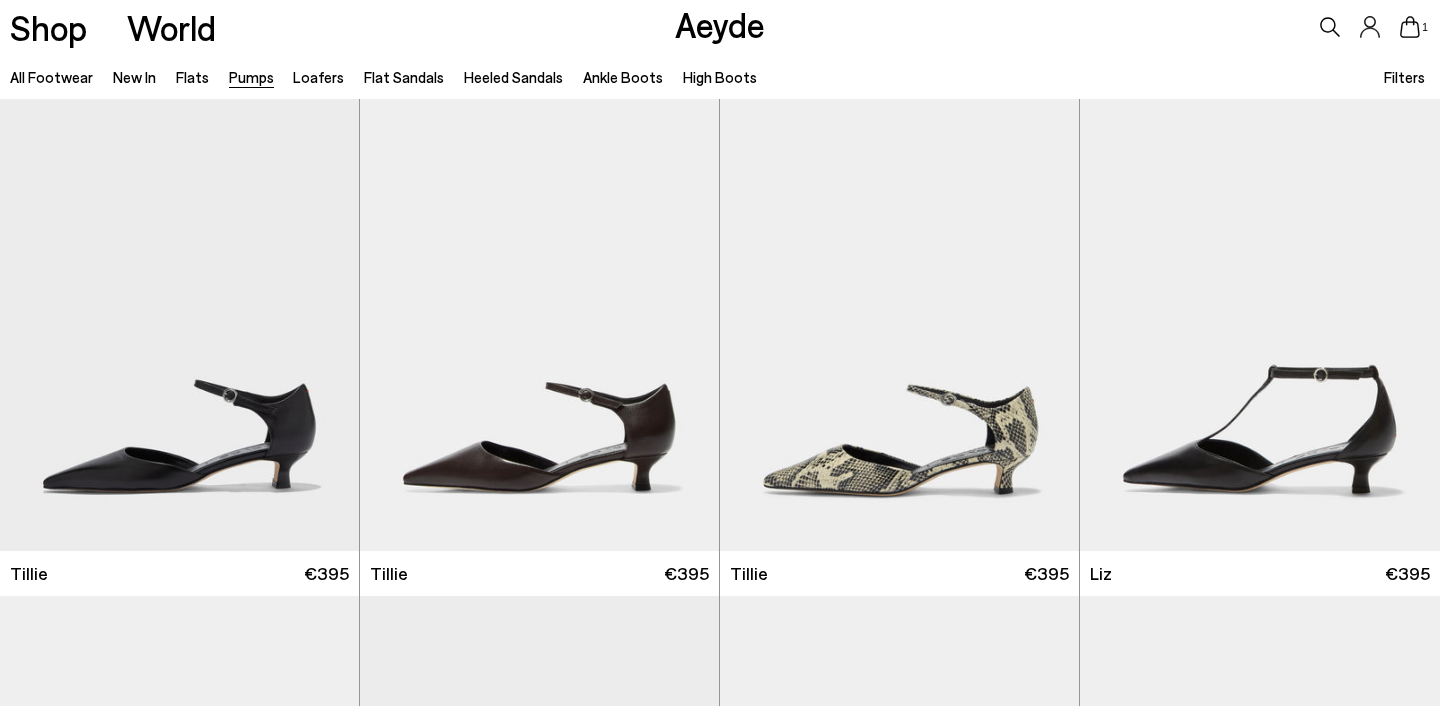 scroll, scrollTop: 0, scrollLeft: 0, axis: both 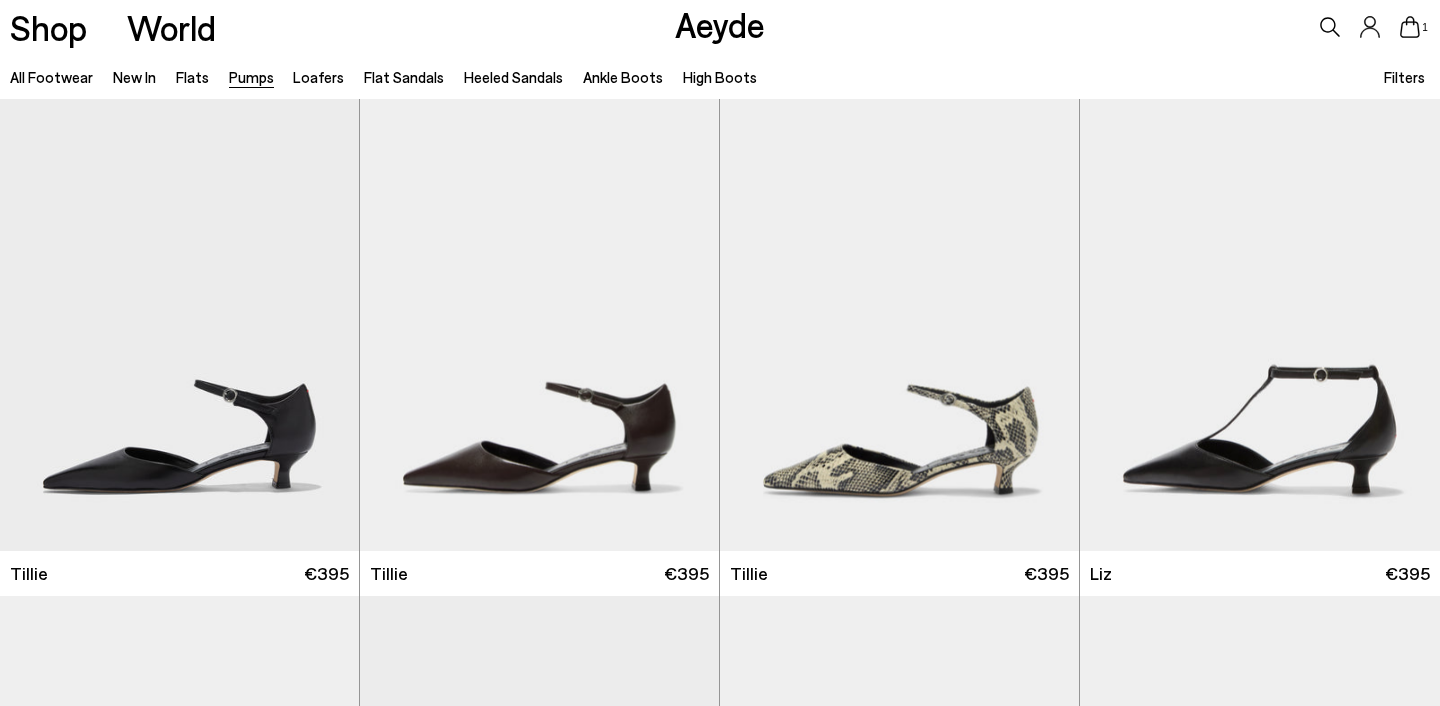 click on "Filters" at bounding box center [1404, 77] 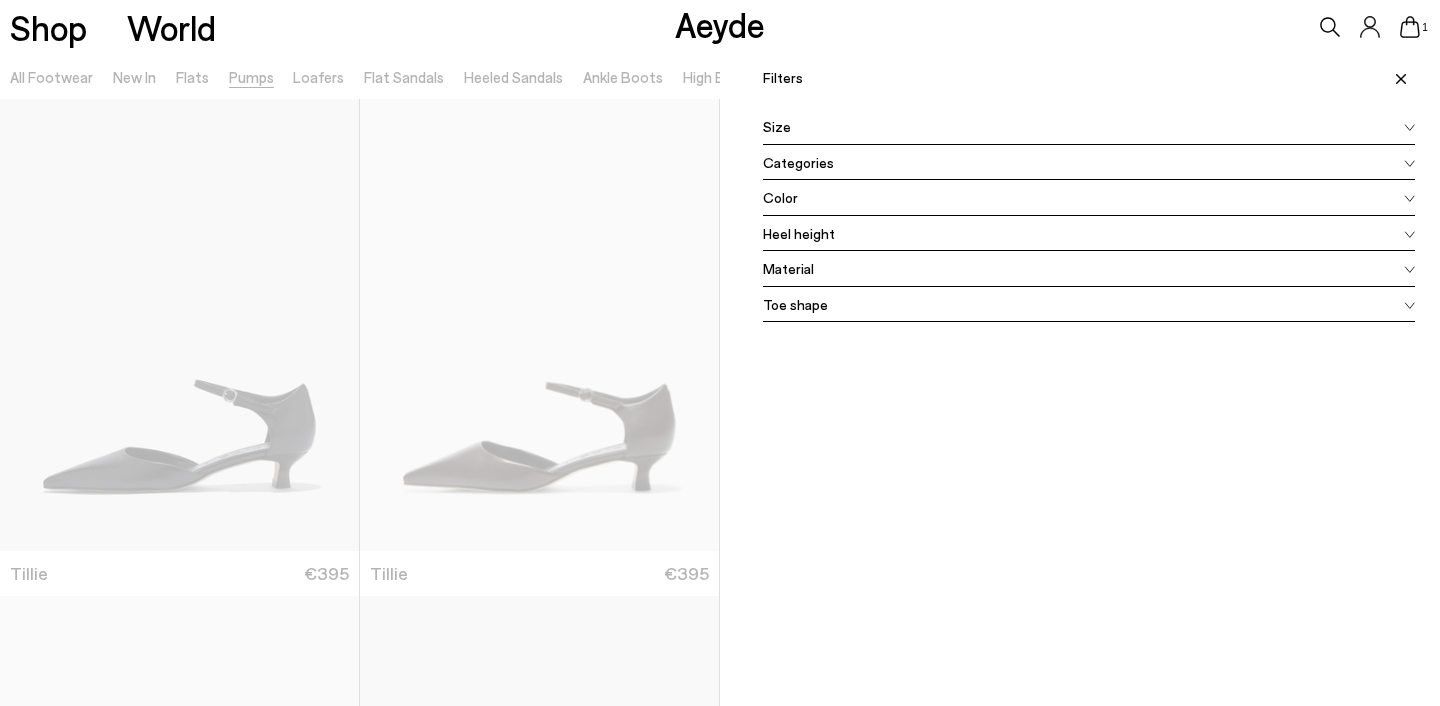 click on "Size" at bounding box center [1089, 127] 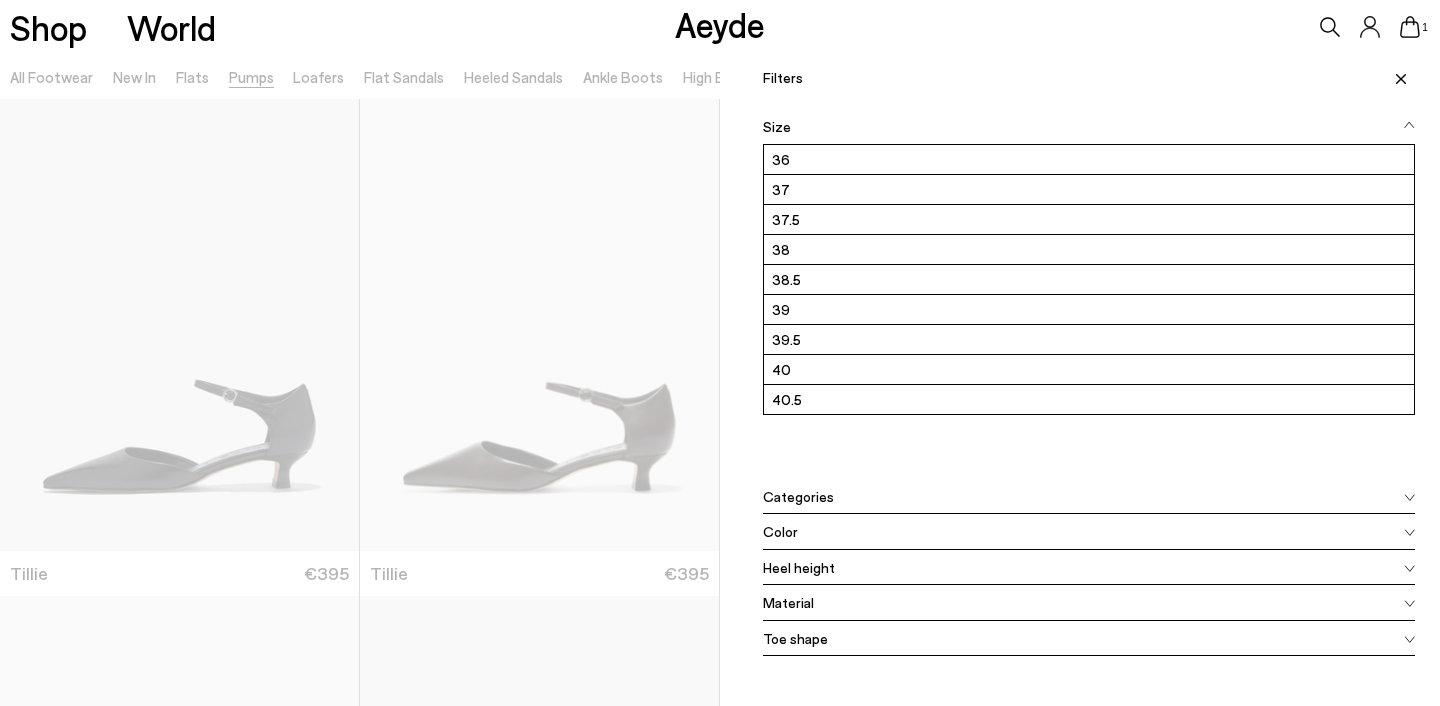 click on "Size" at bounding box center [1089, 127] 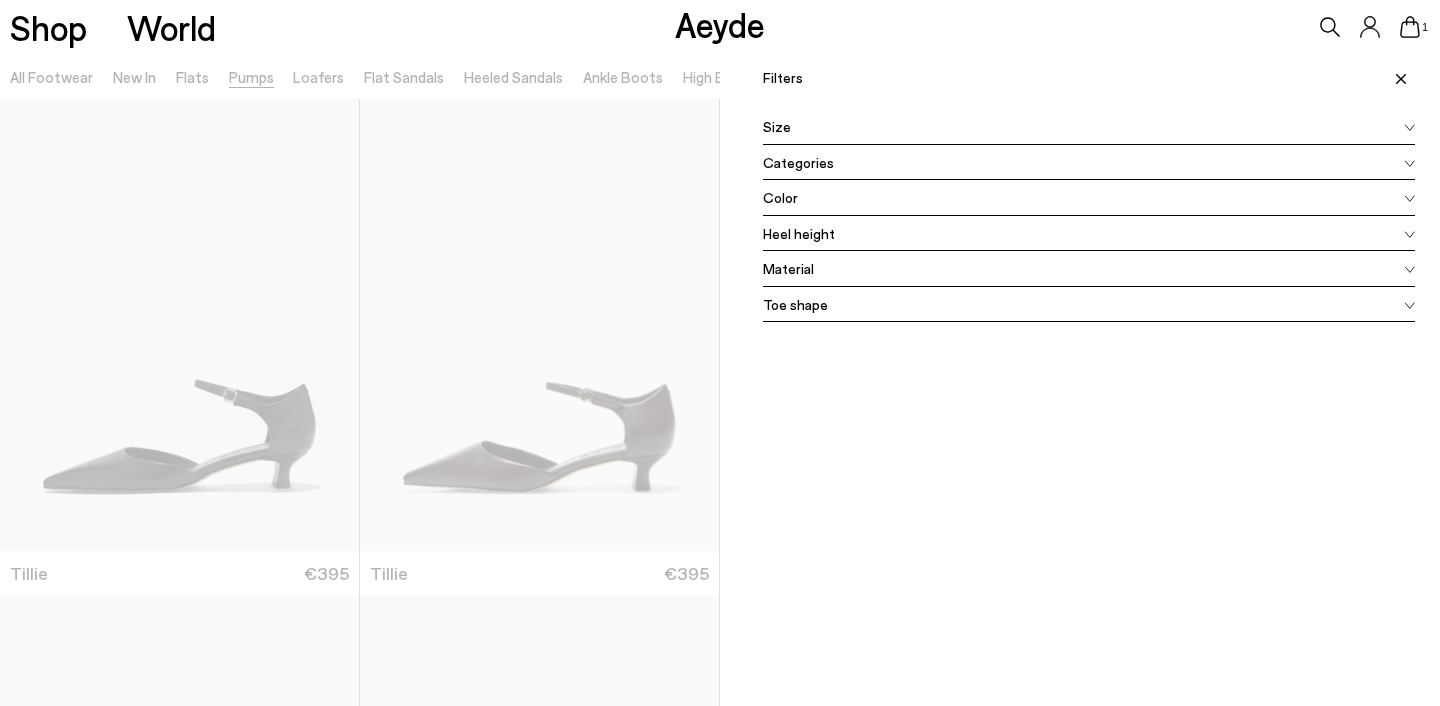 click on "Categories" at bounding box center (1089, 163) 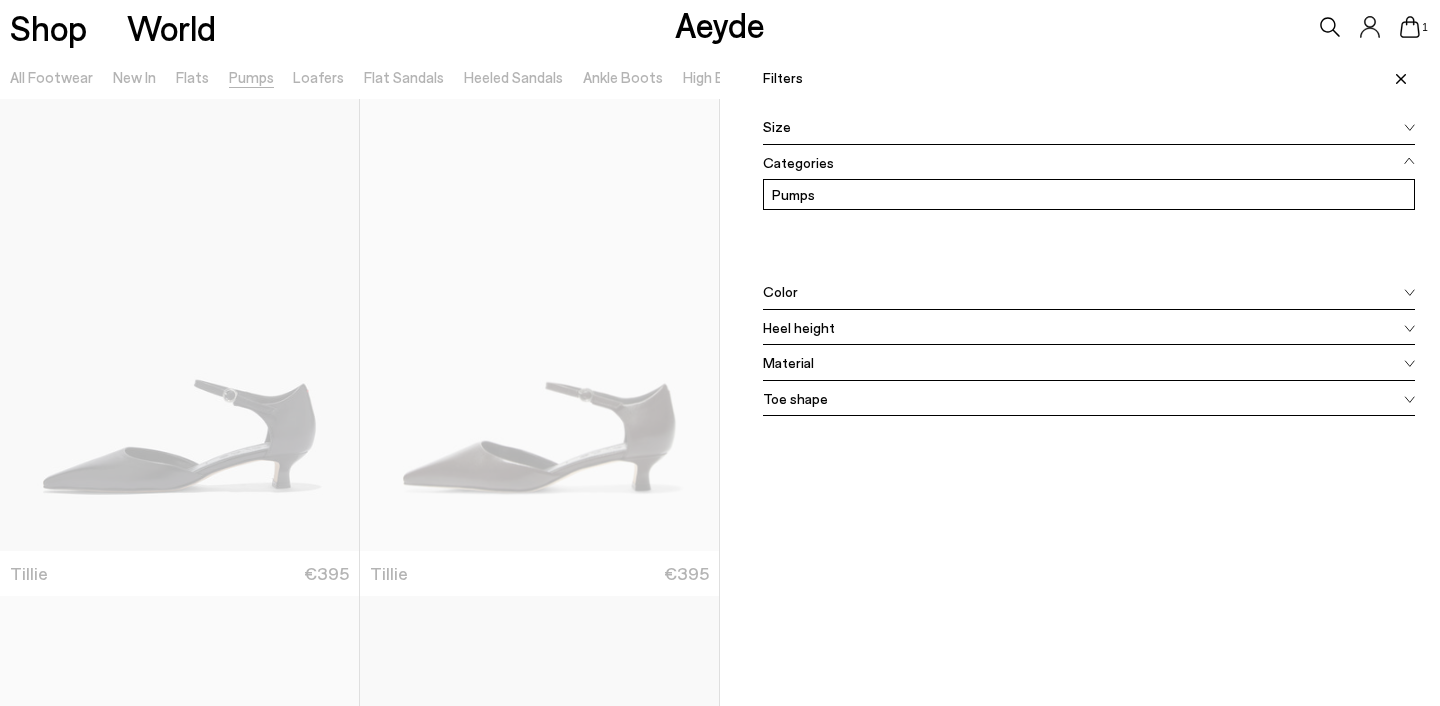 click on "Categories" at bounding box center [1089, 163] 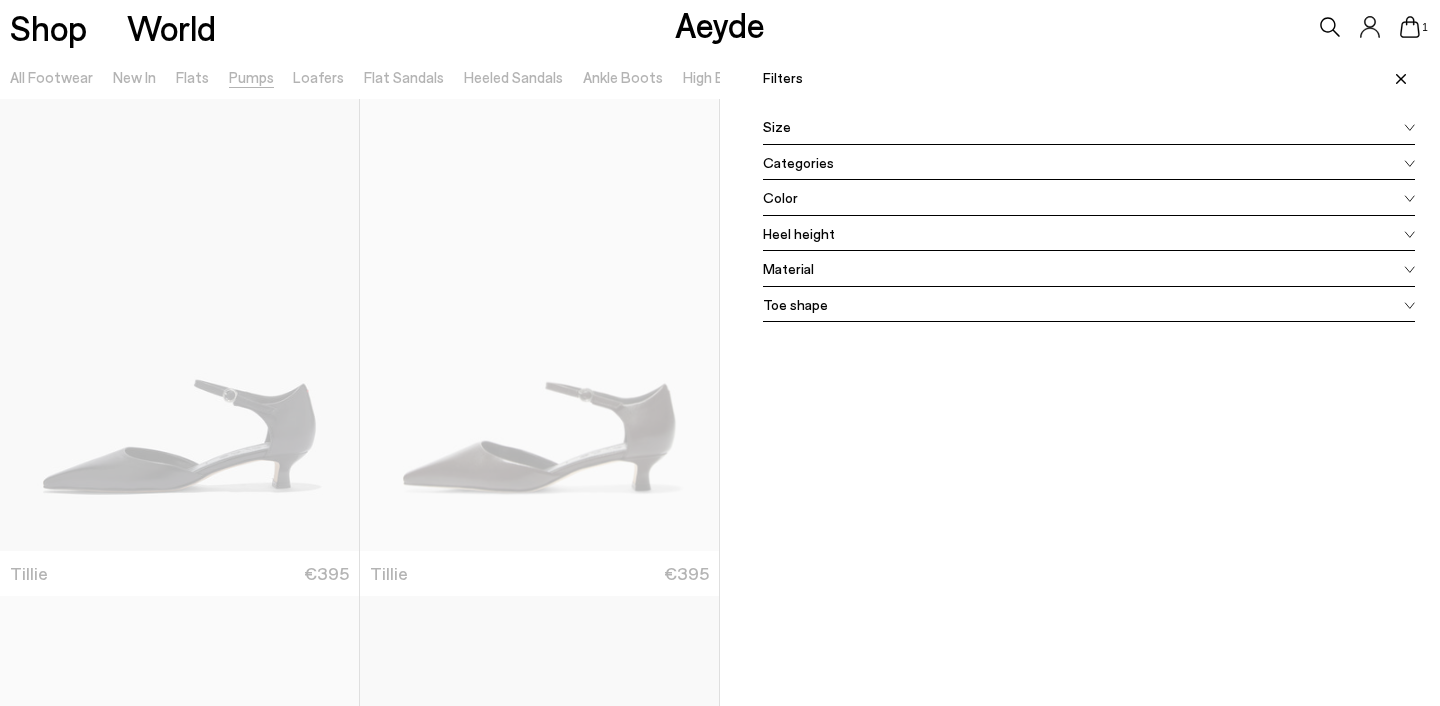 click on "Categories" at bounding box center [1089, 163] 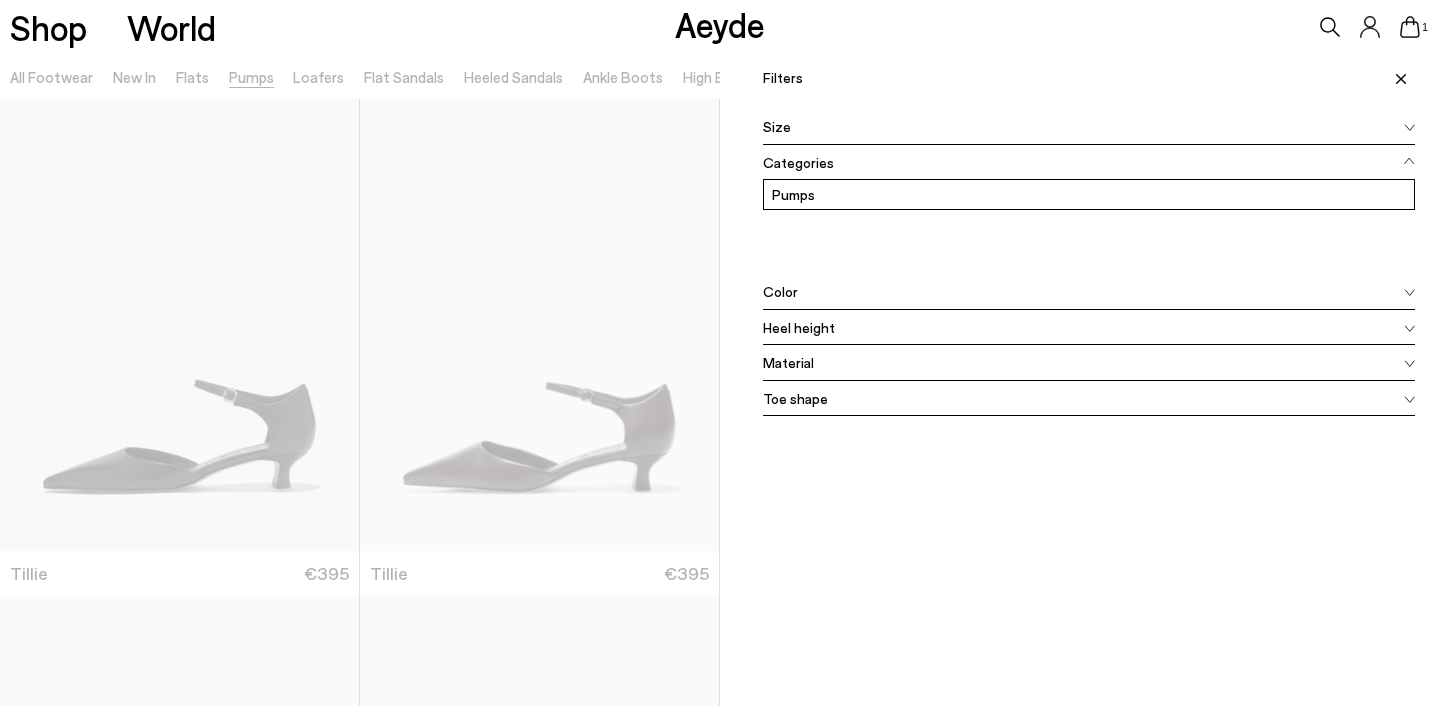click on "Categories" at bounding box center (1089, 163) 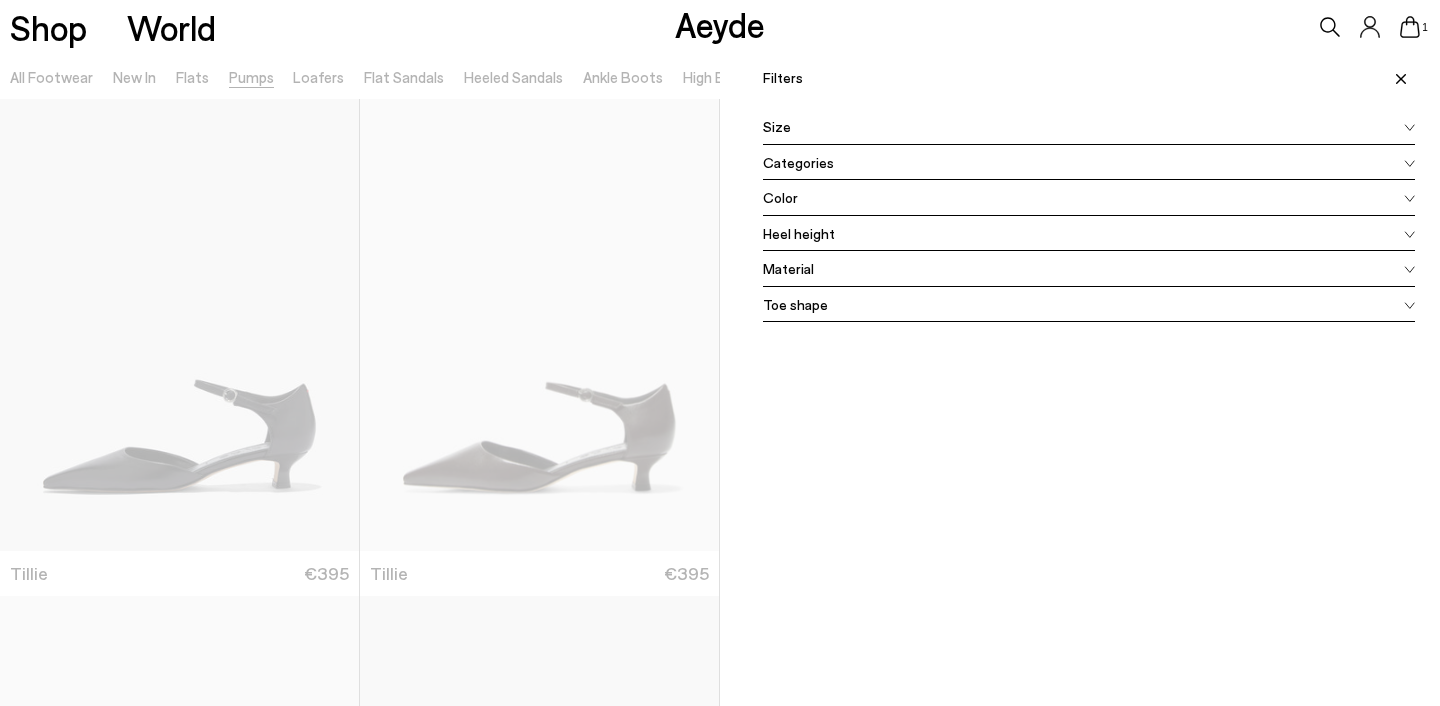 click on "Categories" at bounding box center [1089, 163] 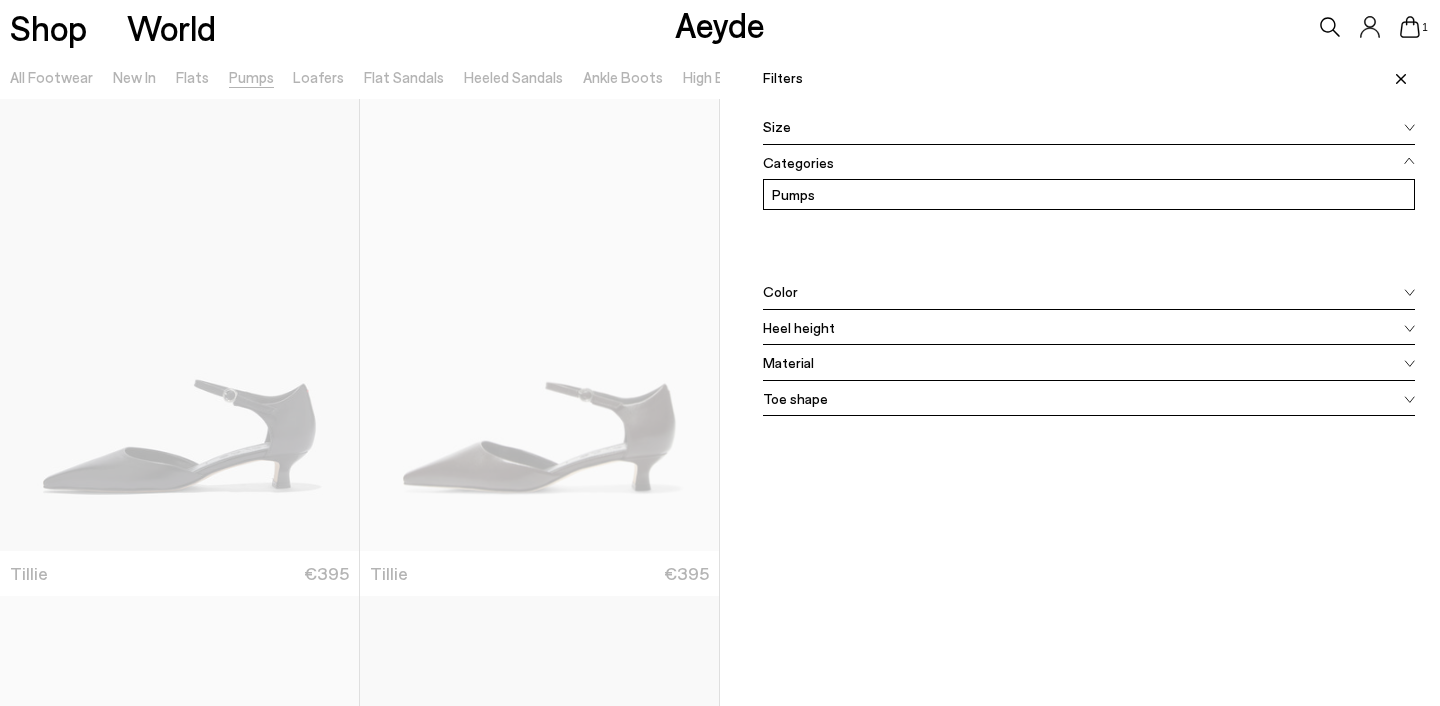 click on "Categories" at bounding box center [1089, 163] 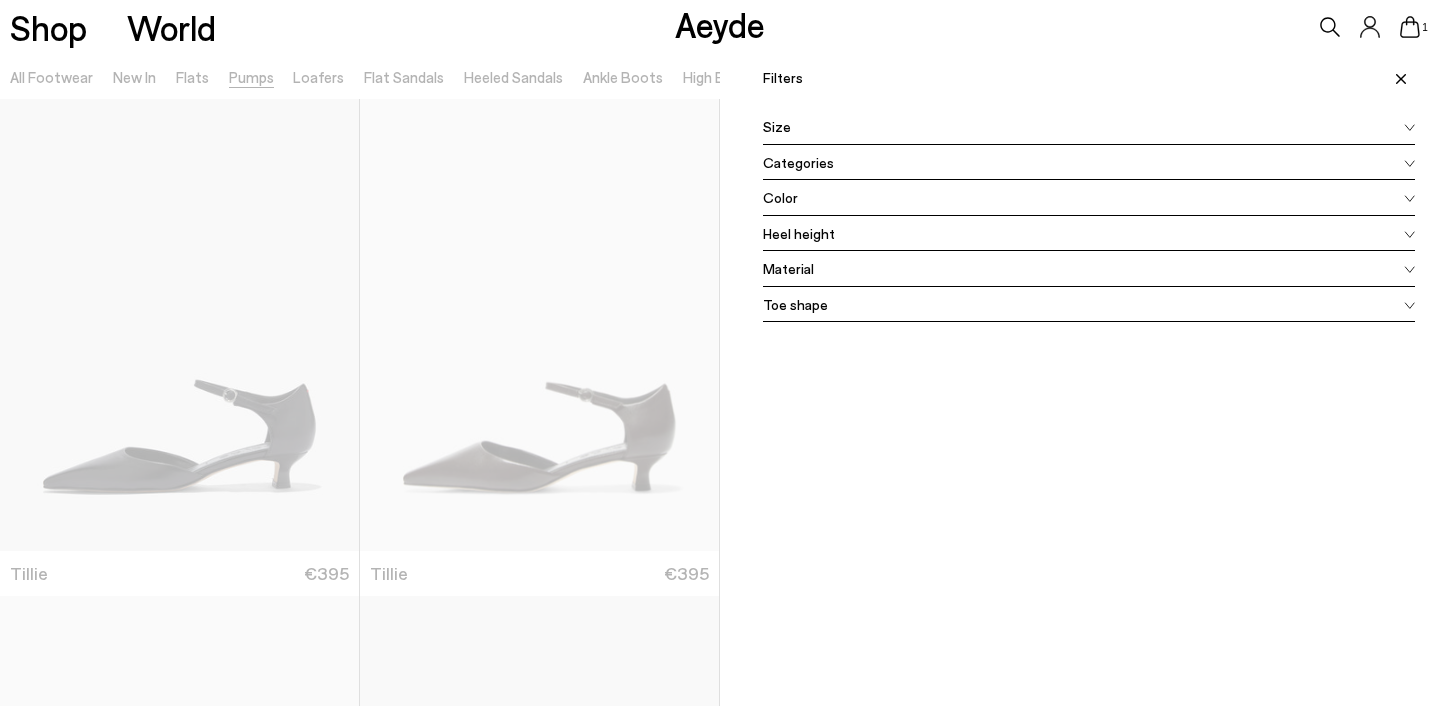 click on "Categories" at bounding box center [1089, 163] 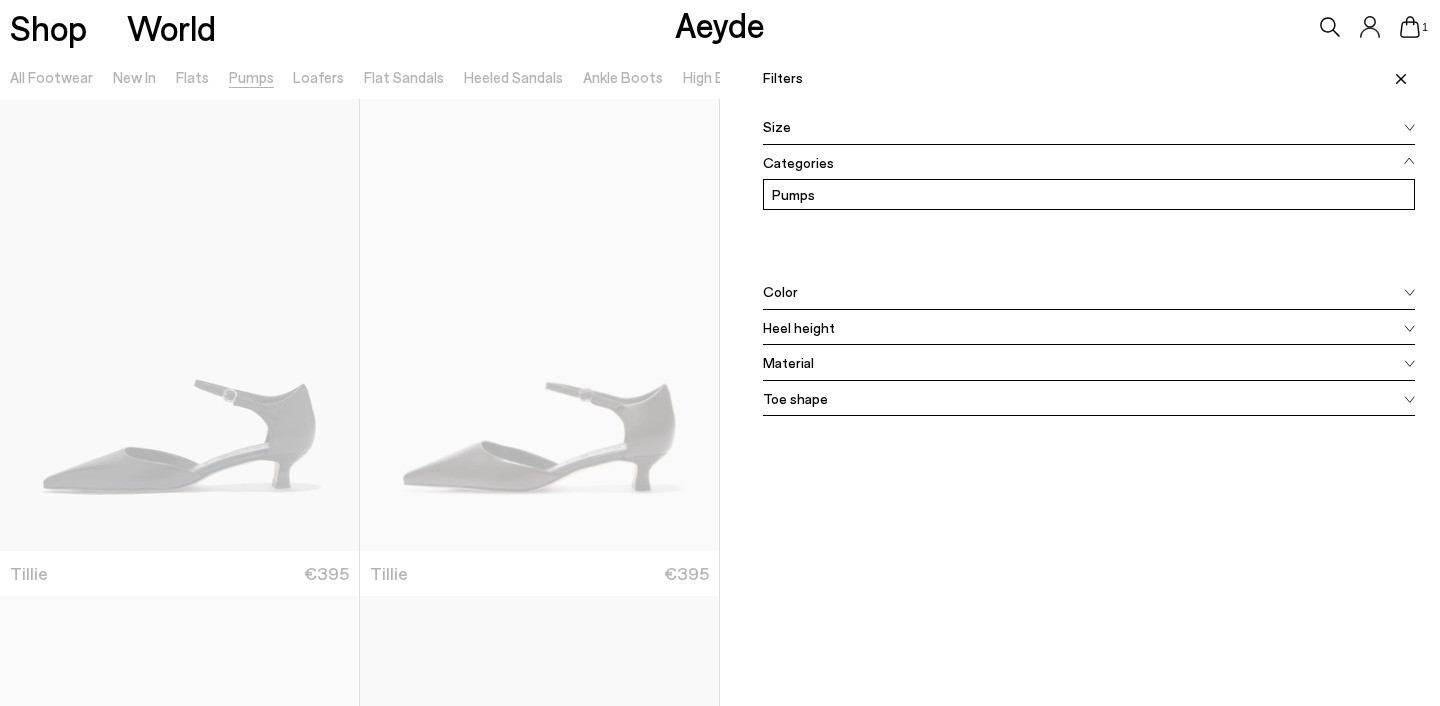 click on "Categories" at bounding box center (1089, 163) 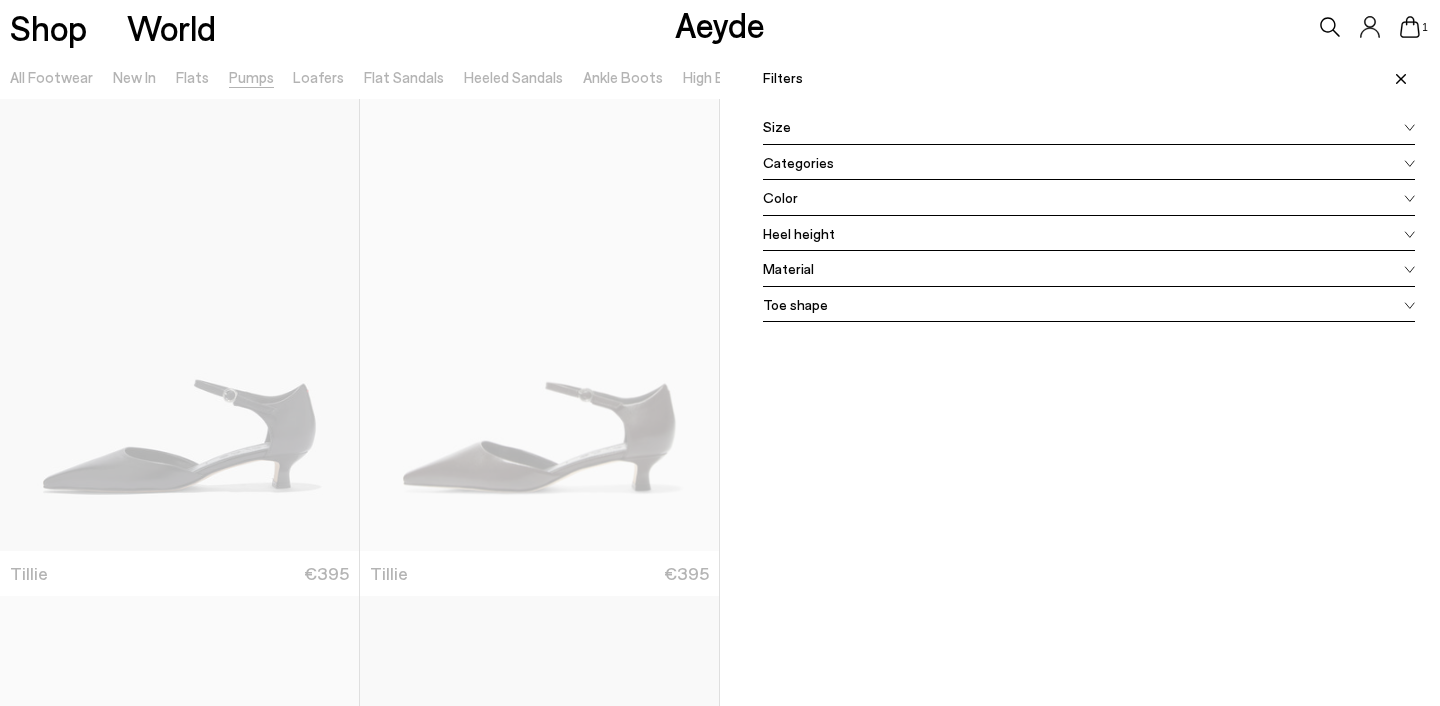 click at bounding box center [360, 407] 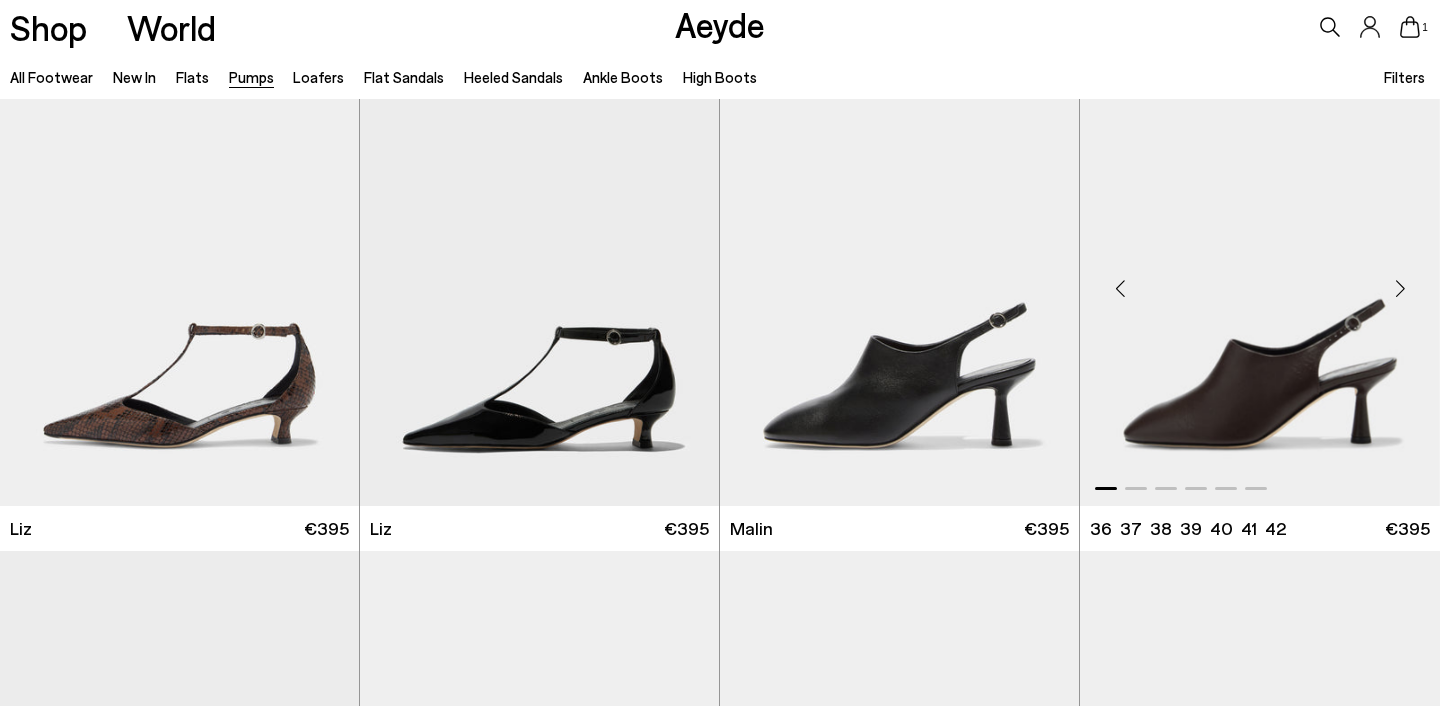 scroll, scrollTop: 542, scrollLeft: 0, axis: vertical 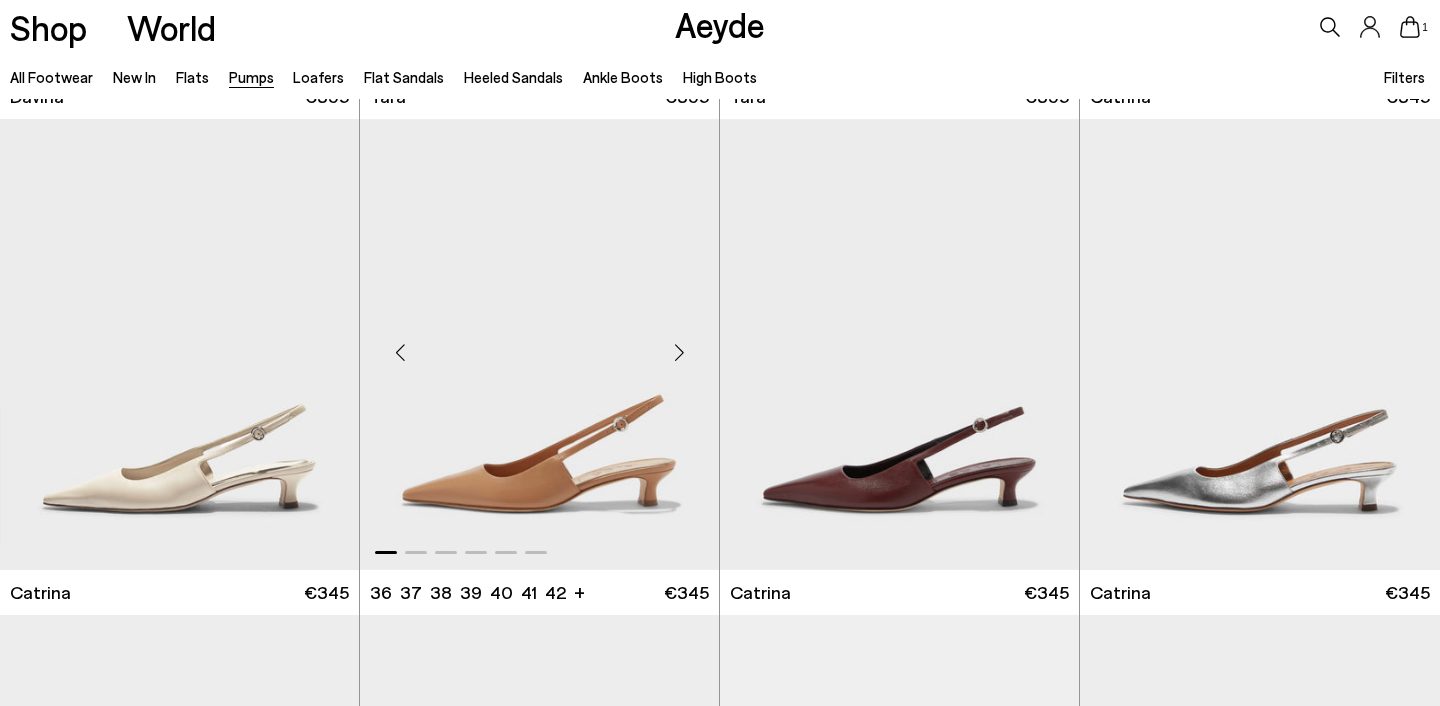 click at bounding box center [539, 344] 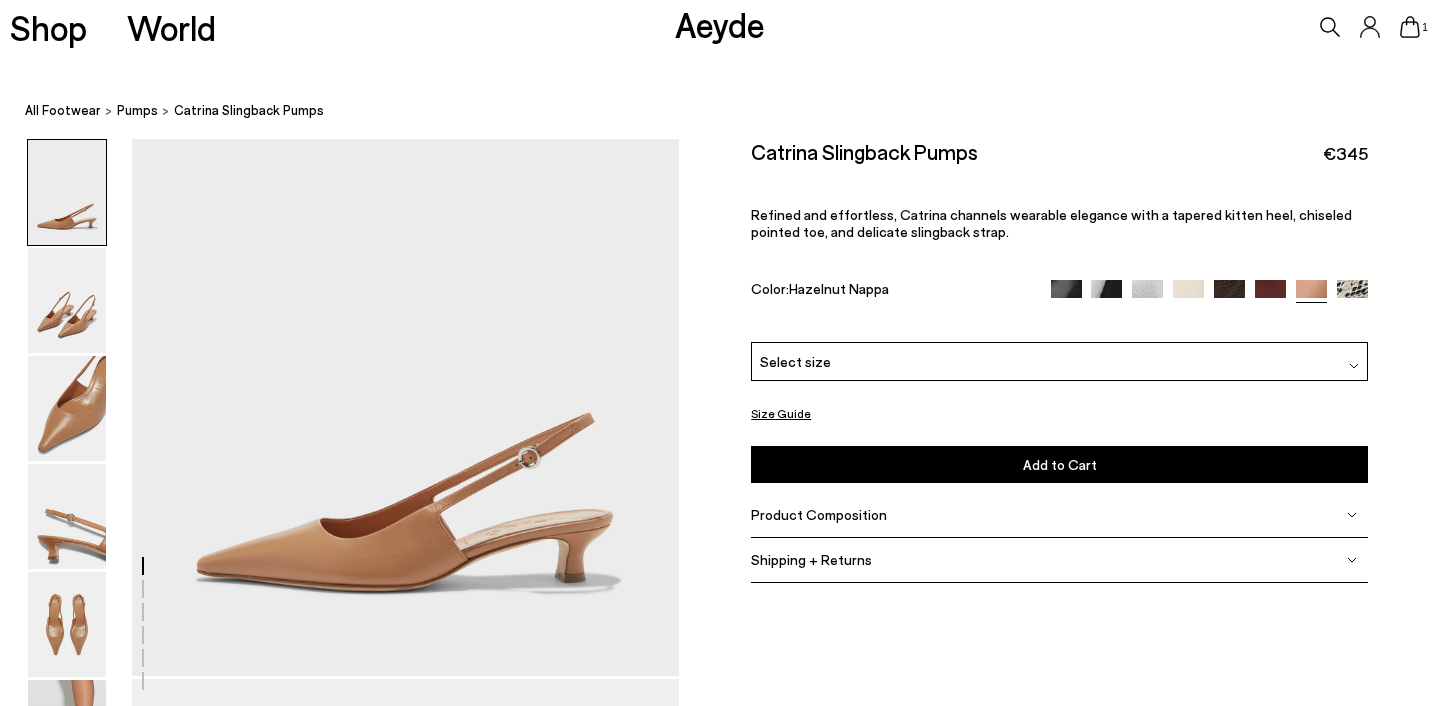 scroll, scrollTop: 0, scrollLeft: 0, axis: both 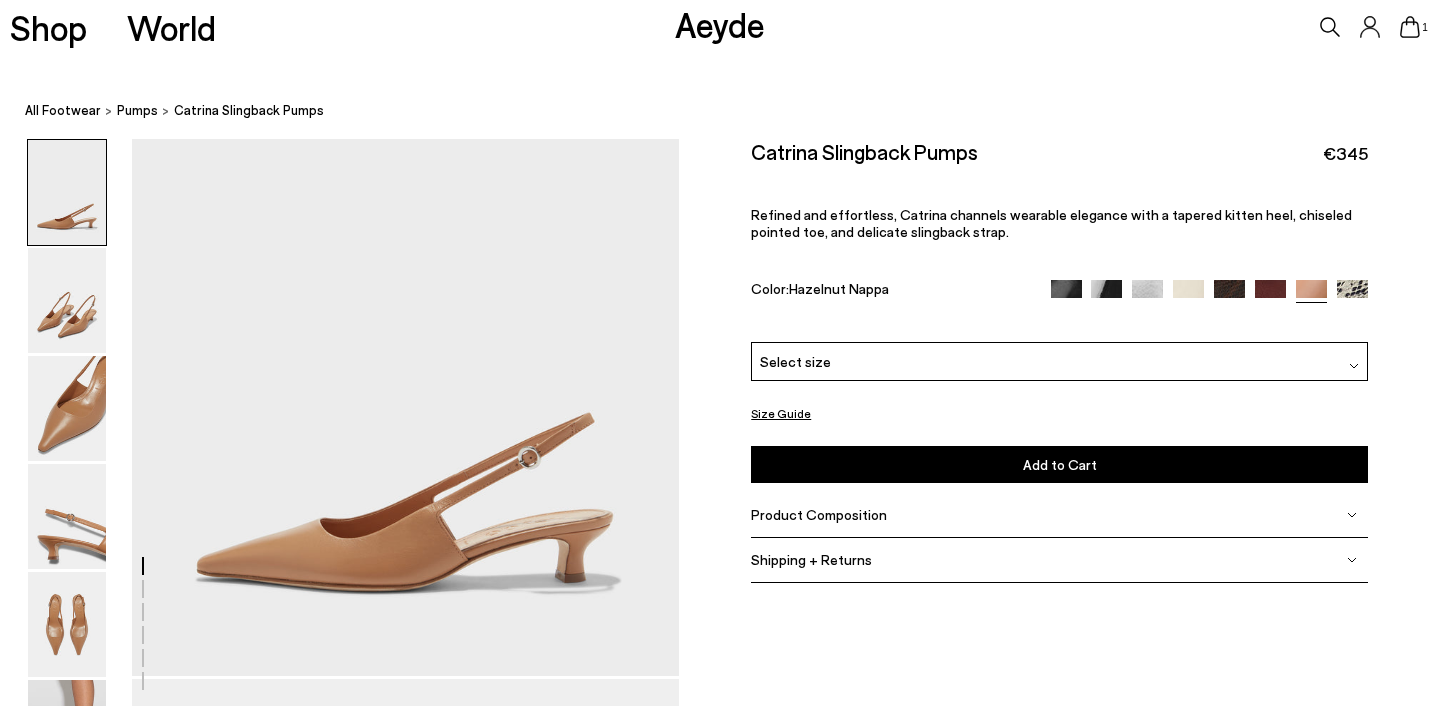 click on "Shipping + Returns" at bounding box center (811, 559) 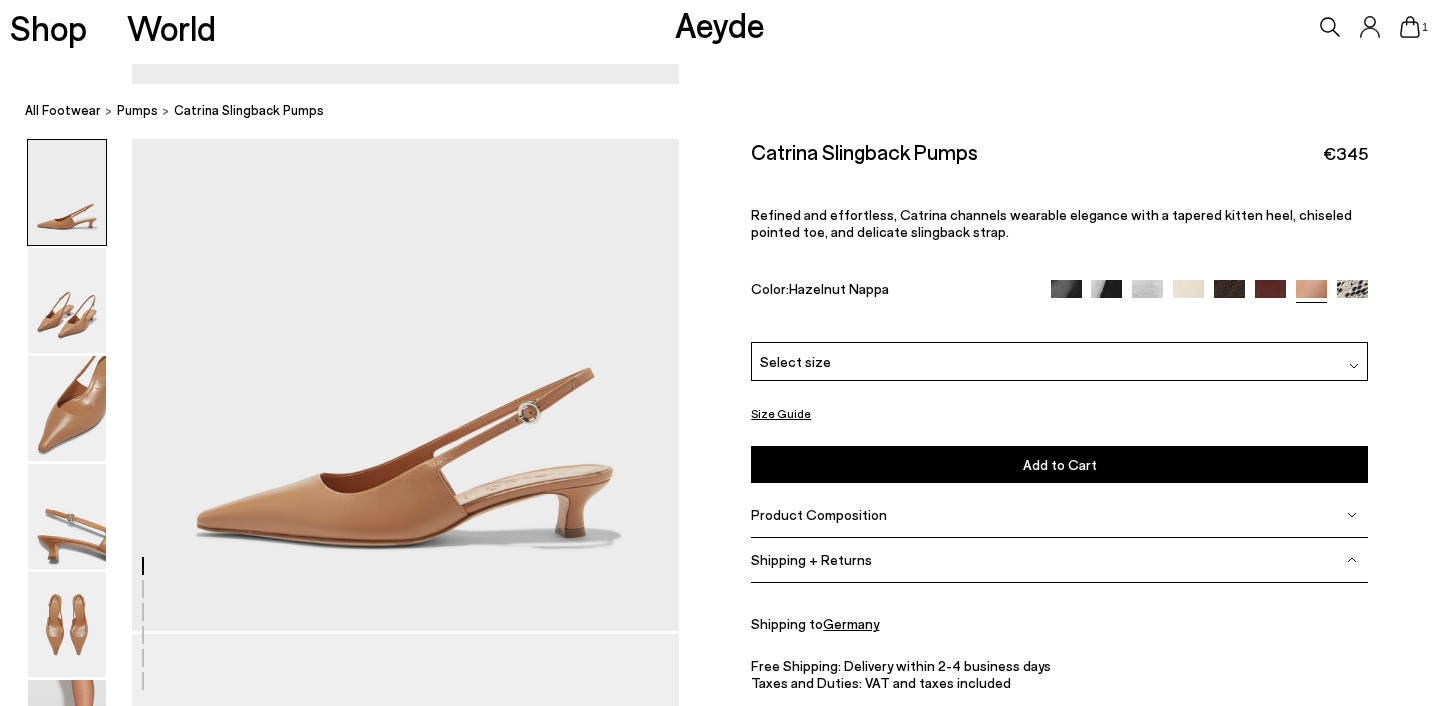 scroll, scrollTop: 47, scrollLeft: 0, axis: vertical 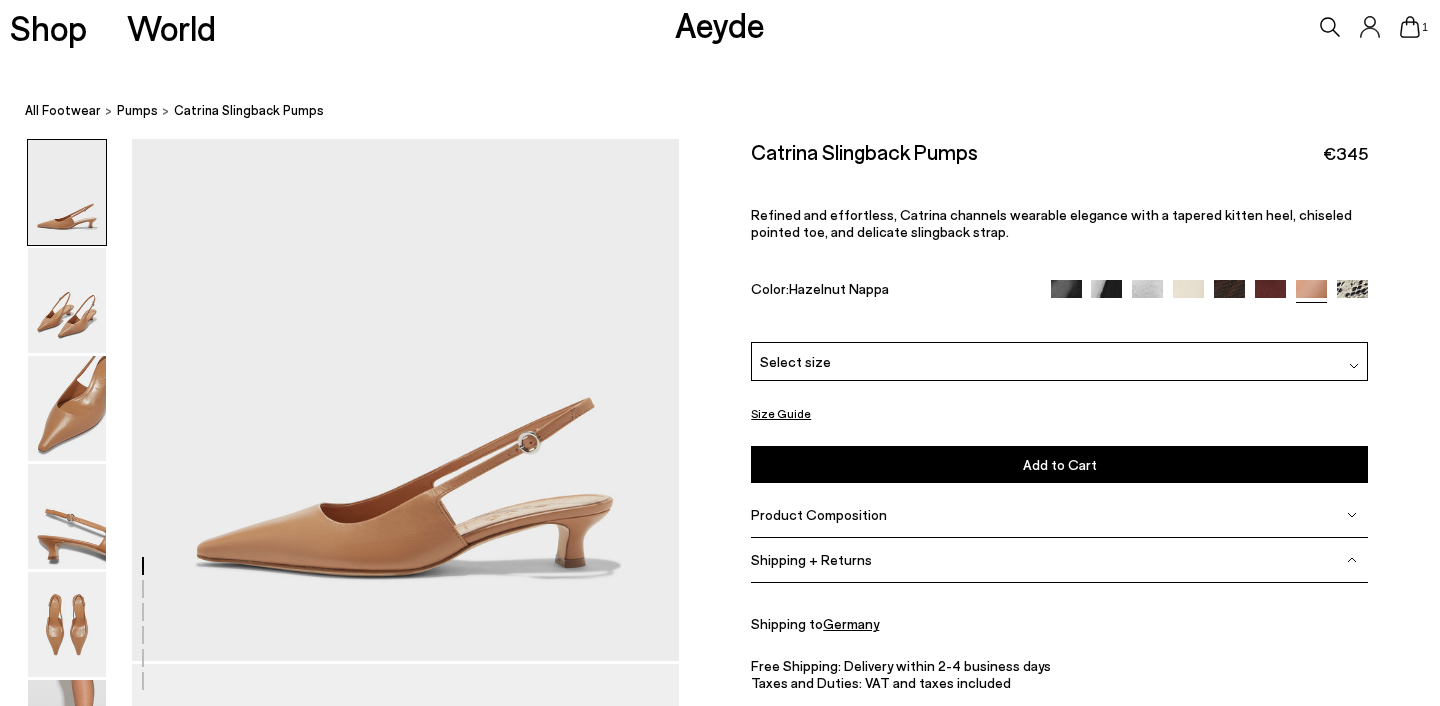 click on "Shipping to  Germany" at bounding box center (1059, 623) 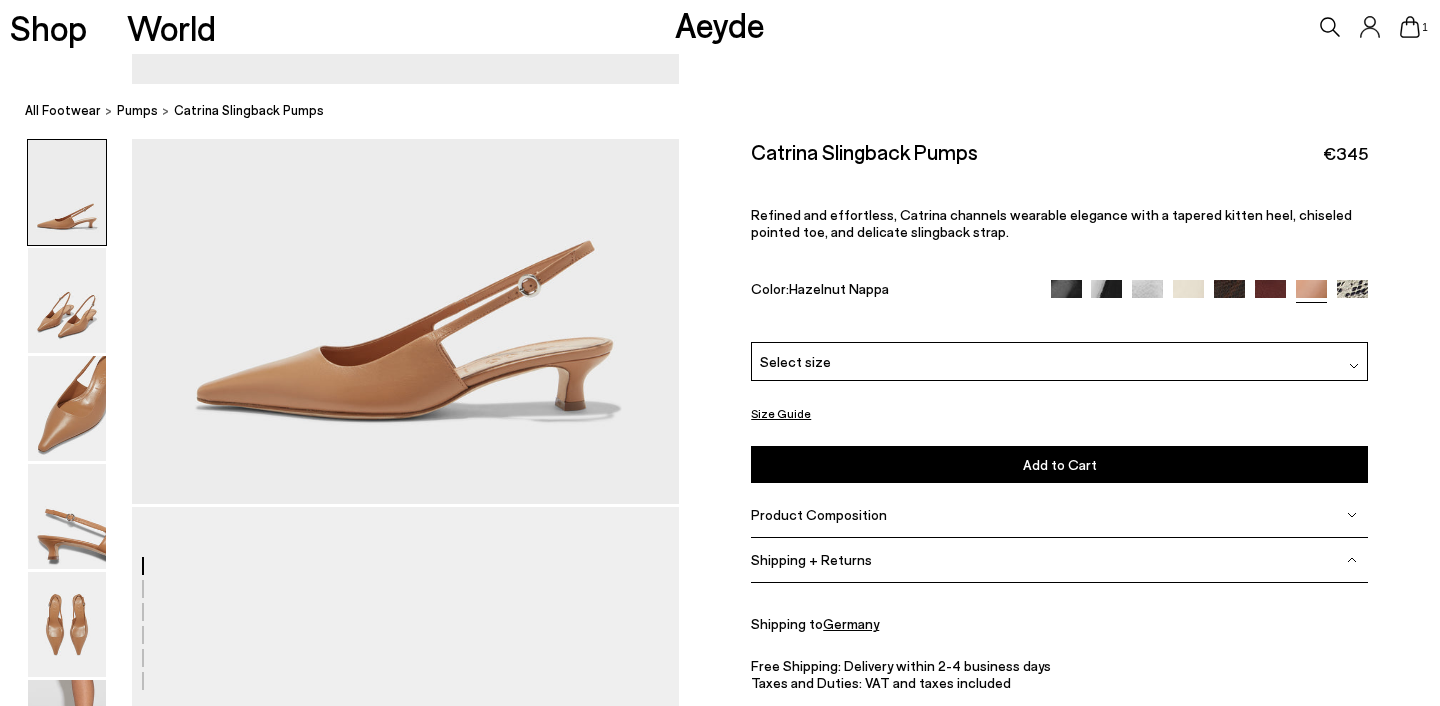 scroll, scrollTop: 0, scrollLeft: 0, axis: both 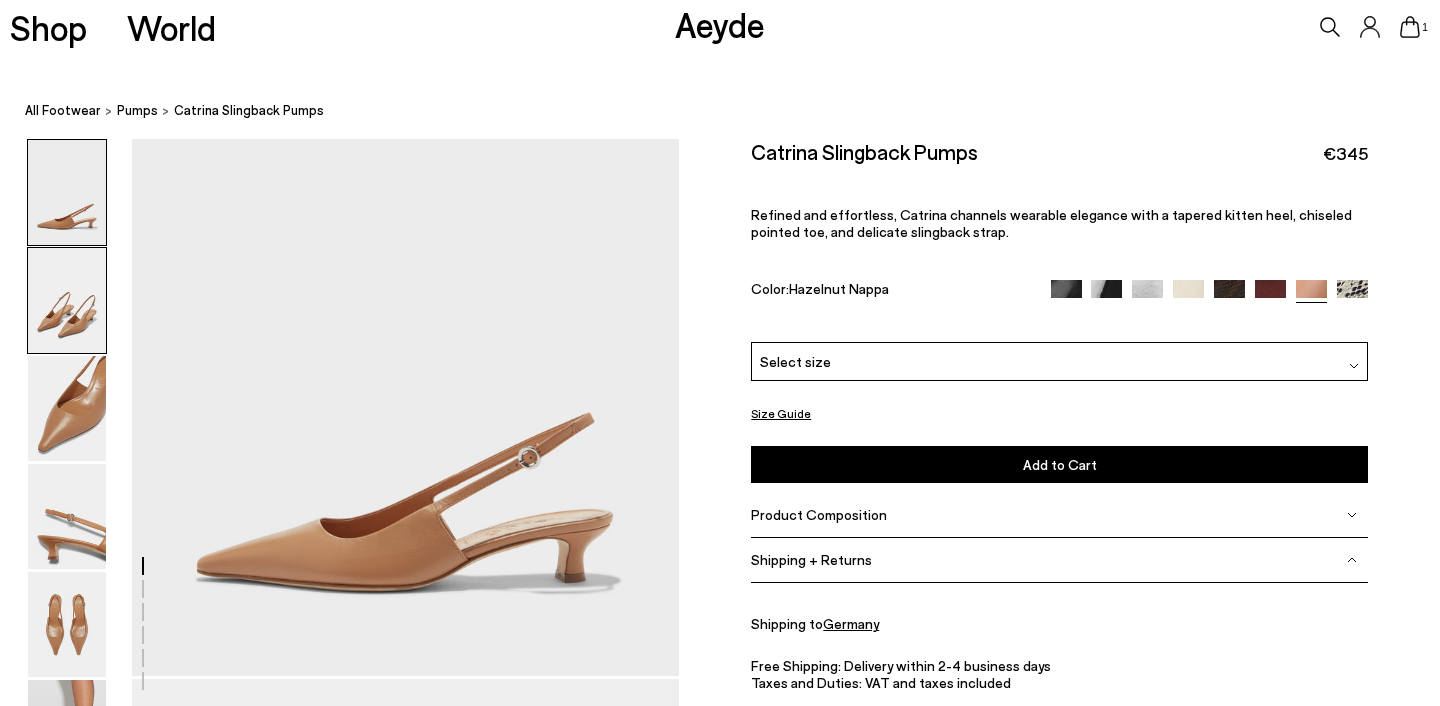 click at bounding box center (67, 300) 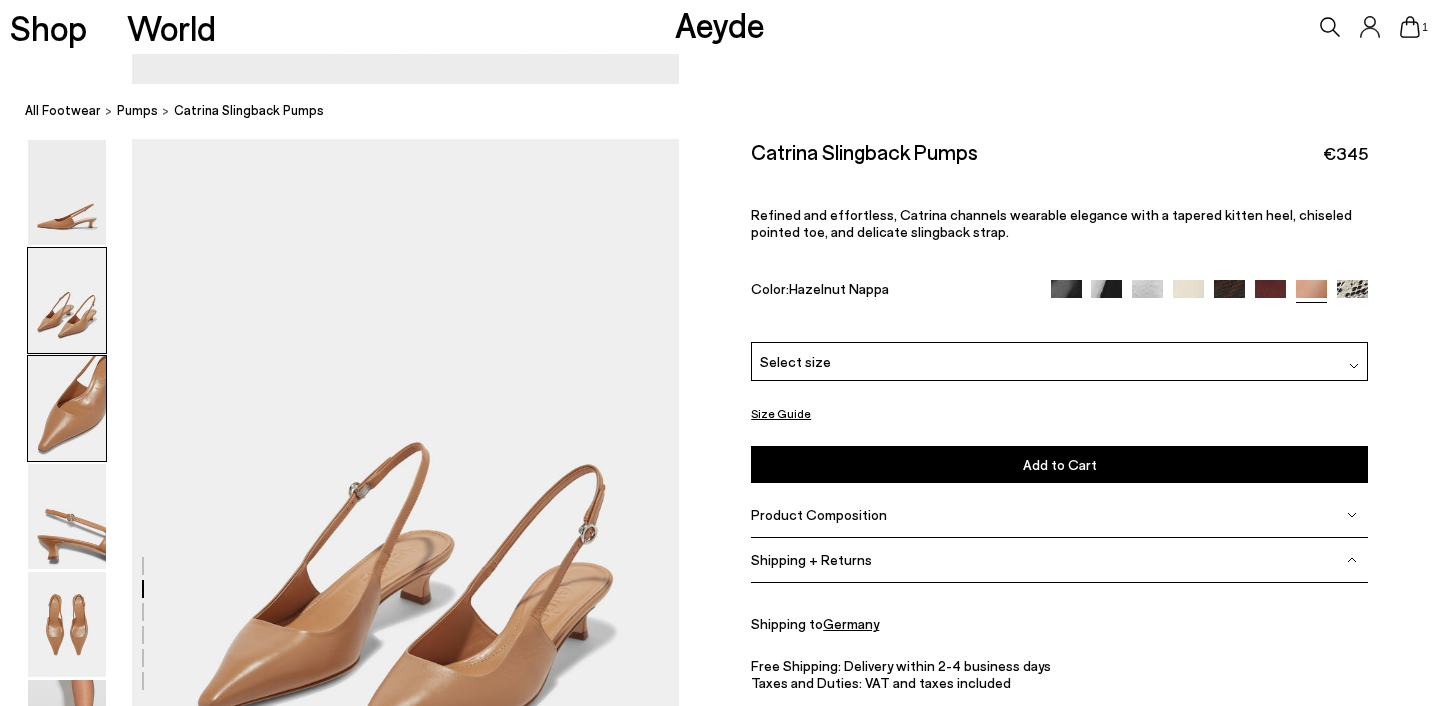 click at bounding box center [67, 408] 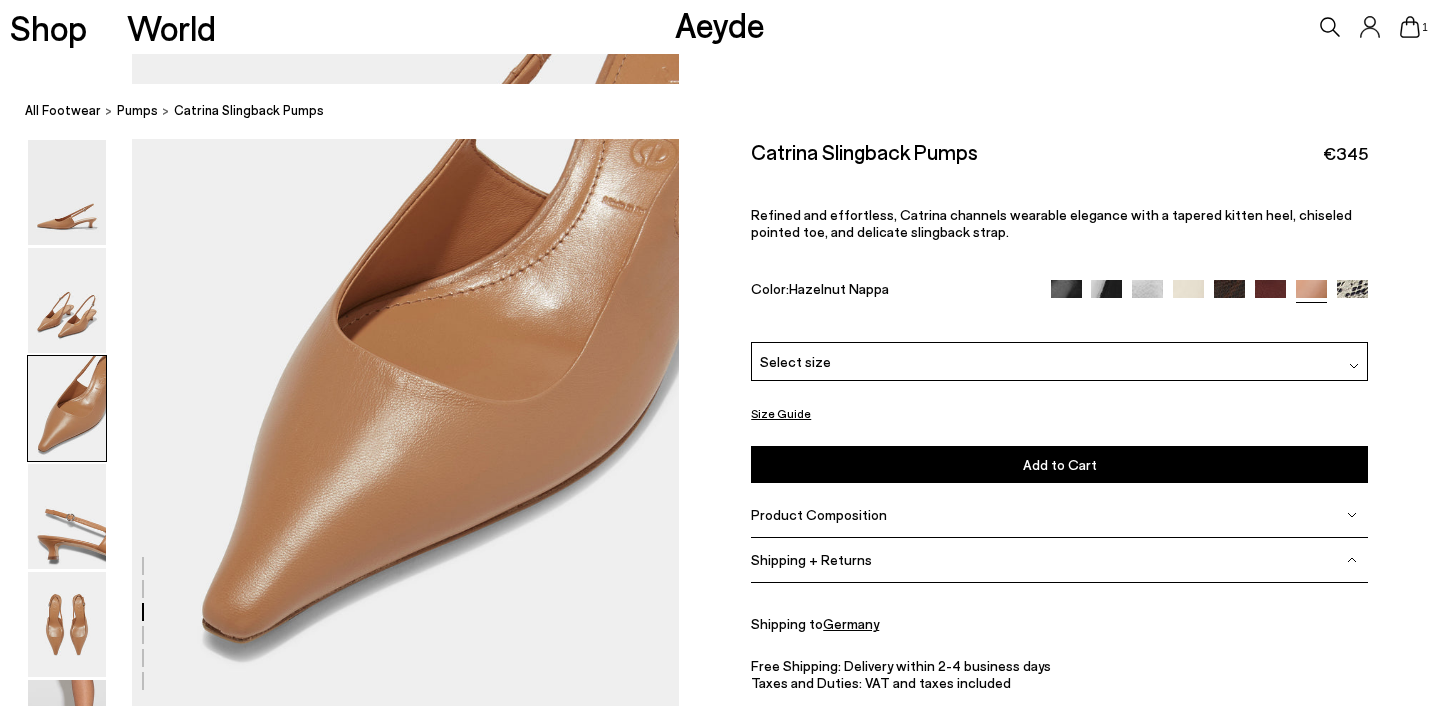 scroll, scrollTop: 1454, scrollLeft: 0, axis: vertical 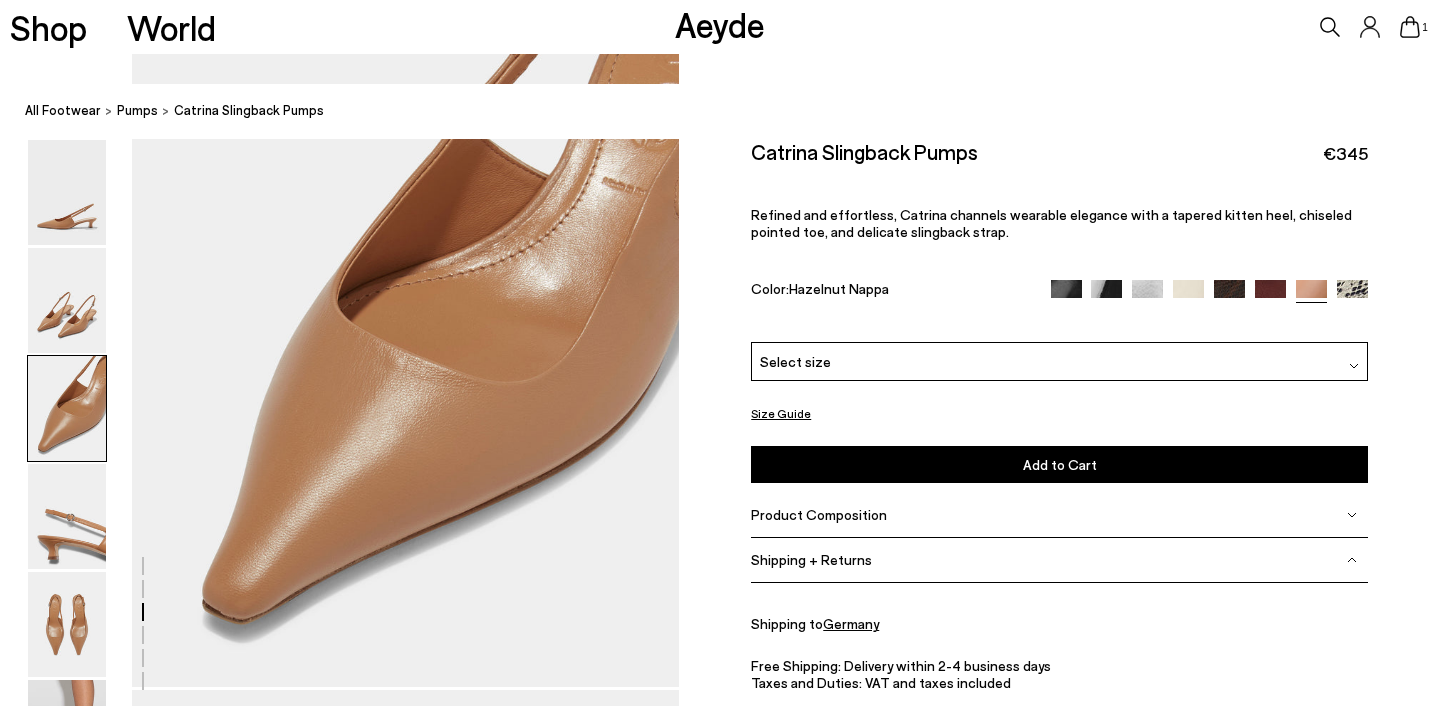 click on "Product Composition" at bounding box center (1059, 515) 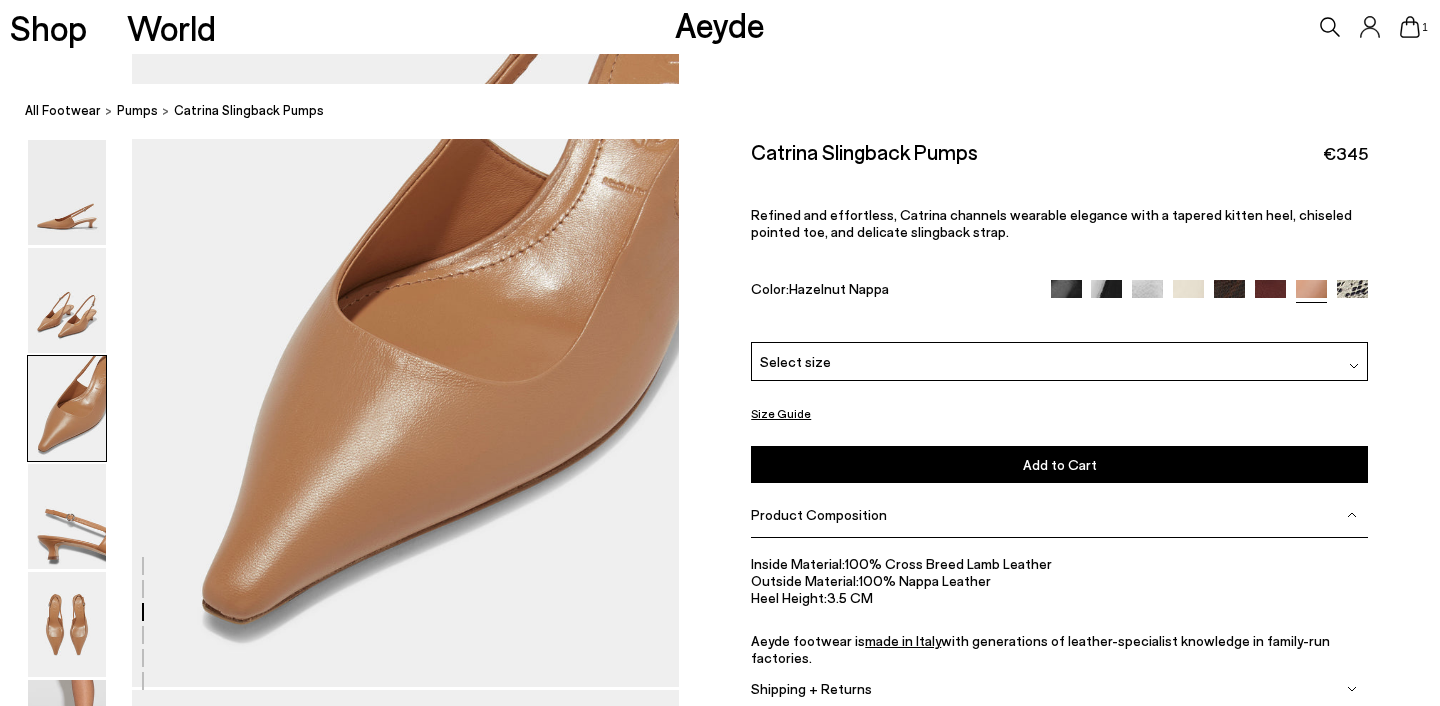 click on "Product Composition" at bounding box center [1059, 515] 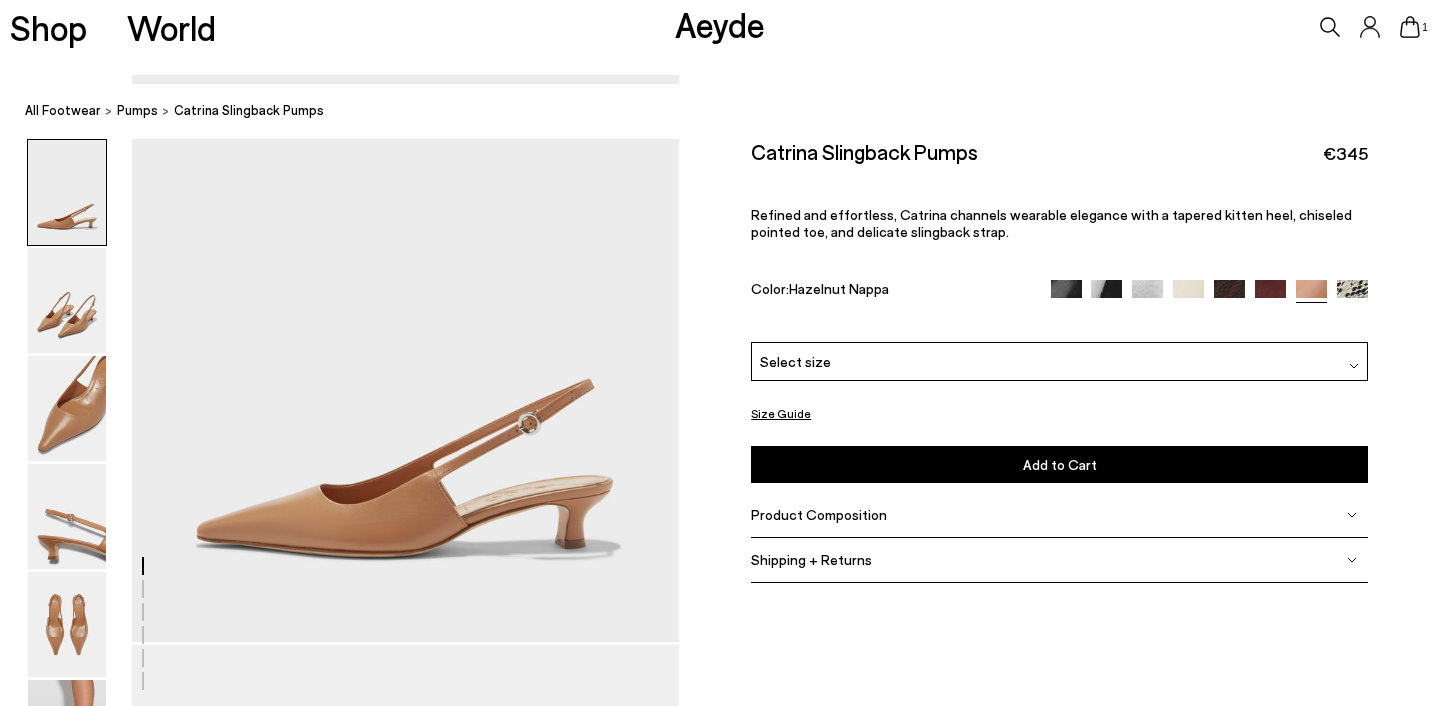 scroll, scrollTop: 0, scrollLeft: 0, axis: both 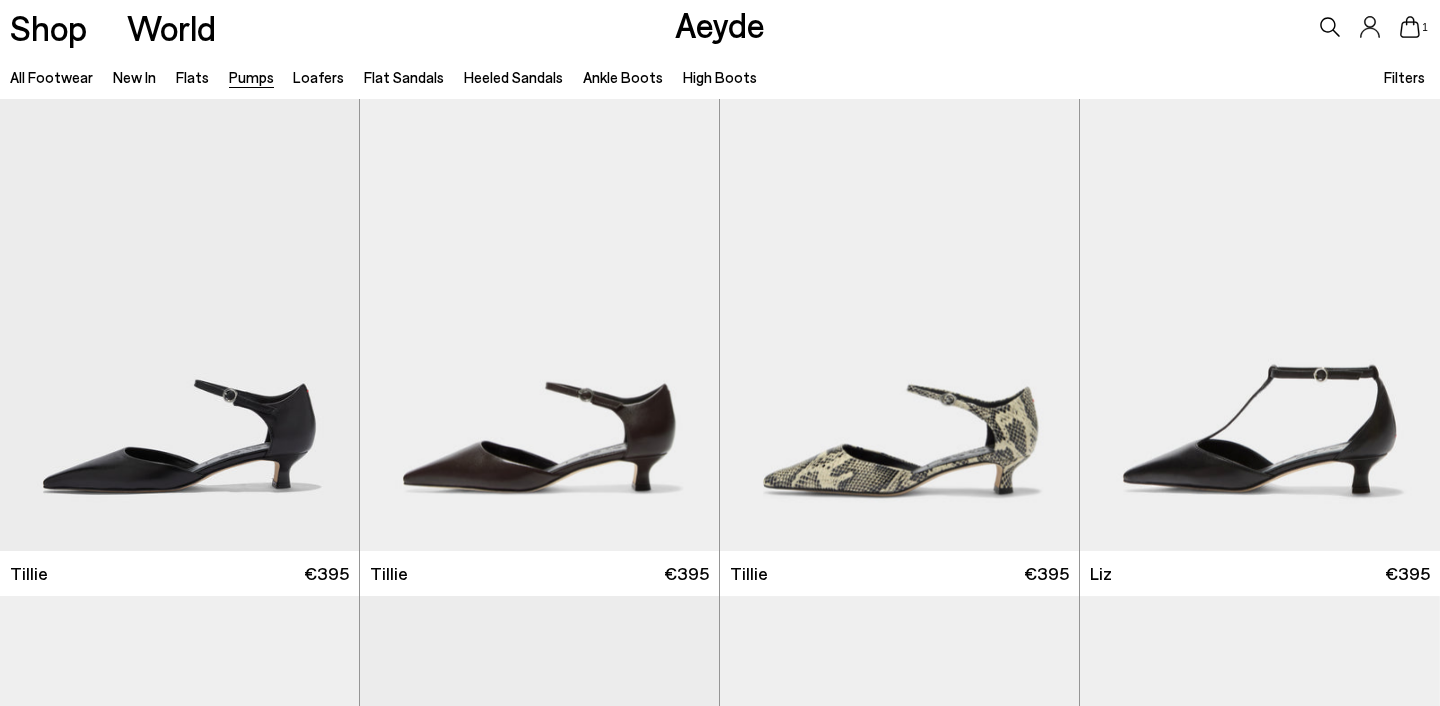 click on "Filters" at bounding box center (1404, 77) 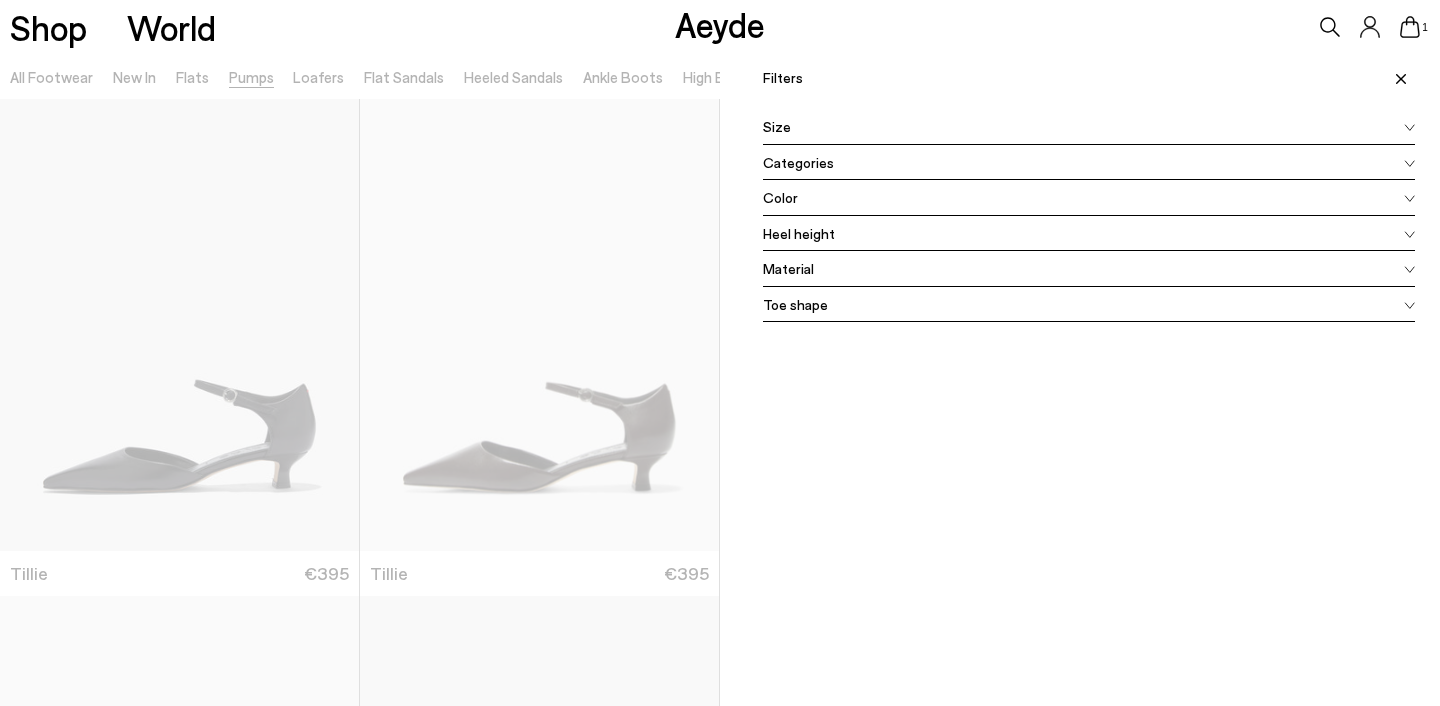 click on "Heel height" at bounding box center (799, 233) 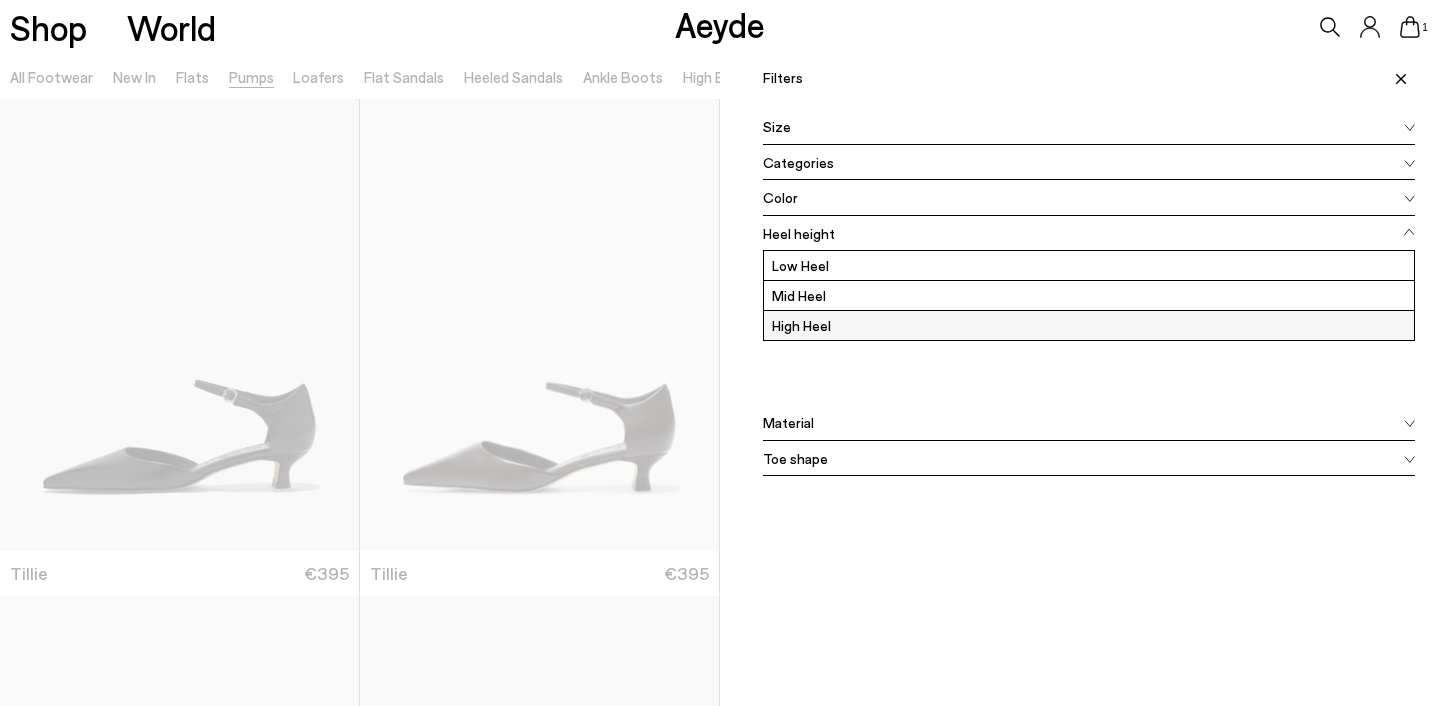click on "High Heel" at bounding box center [1089, 325] 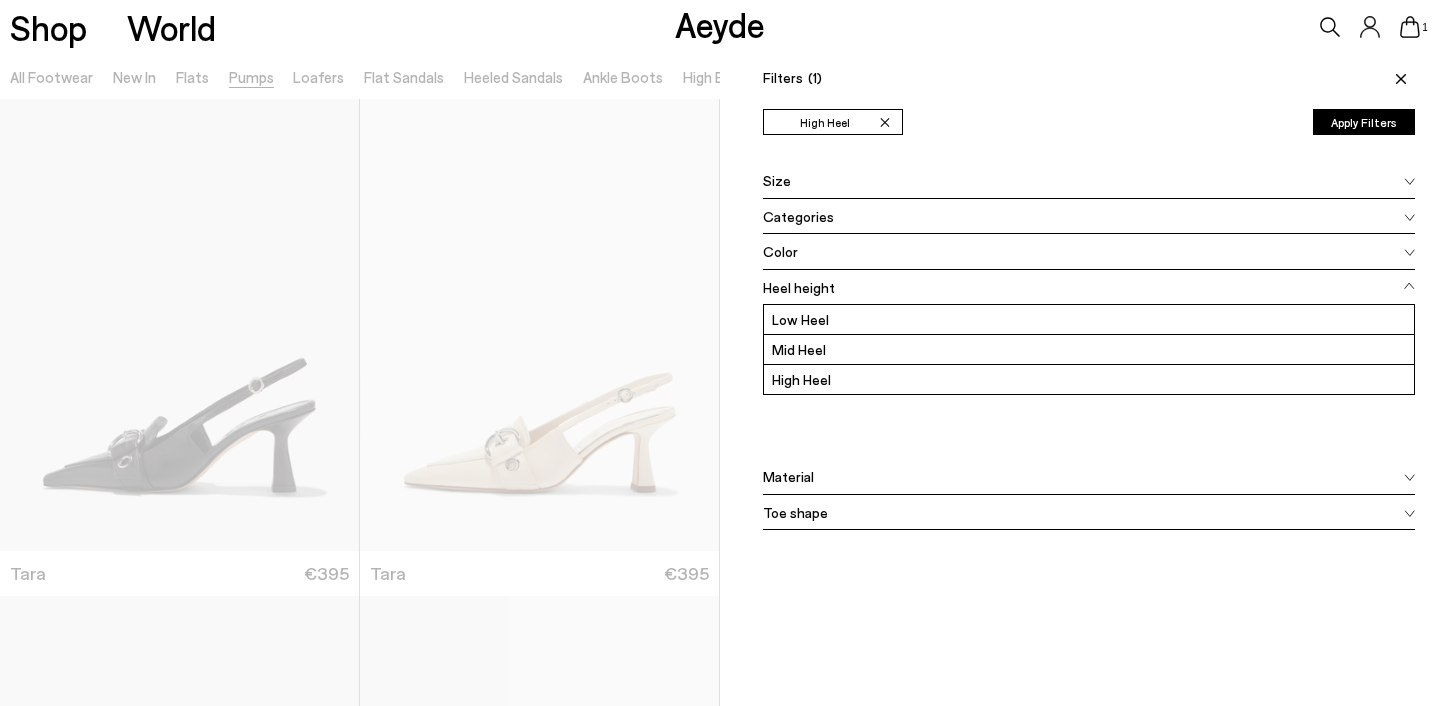 click on "Apply Filters" at bounding box center (1364, 122) 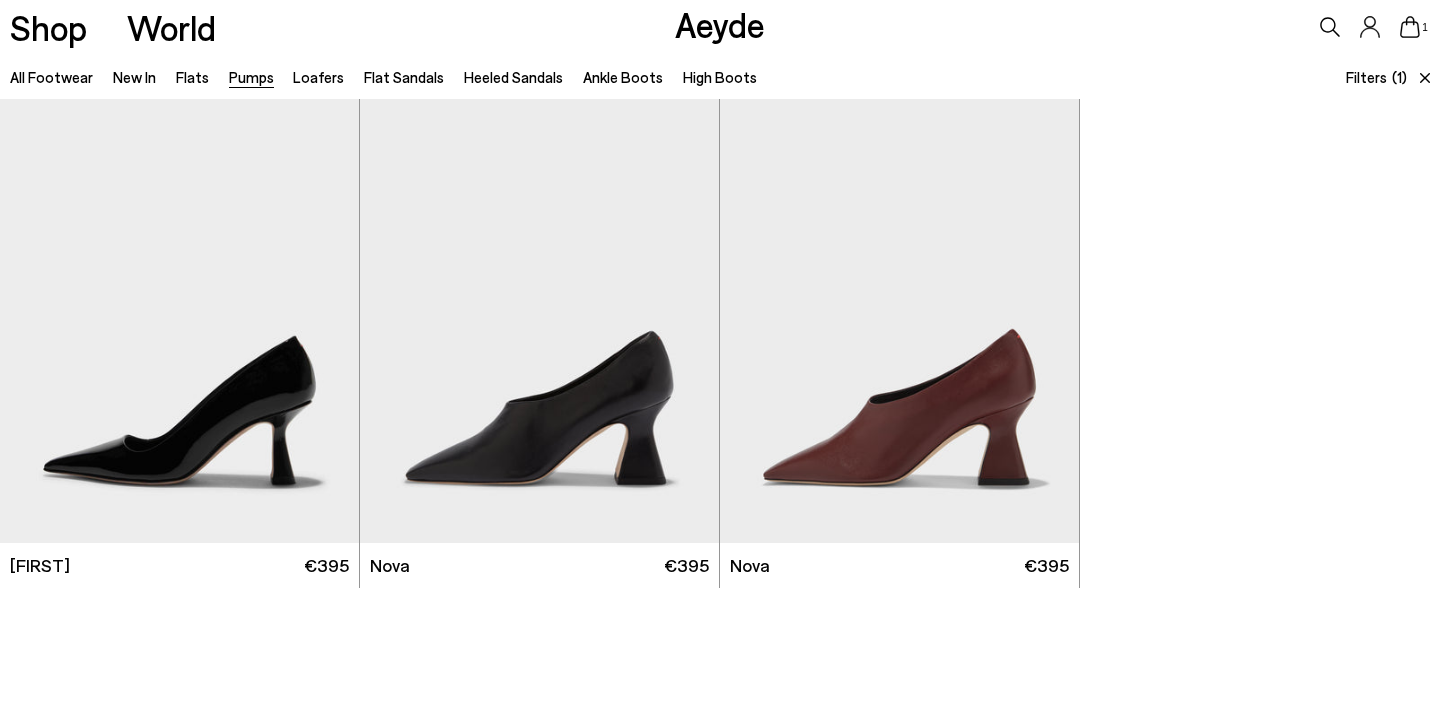 scroll, scrollTop: 966, scrollLeft: 0, axis: vertical 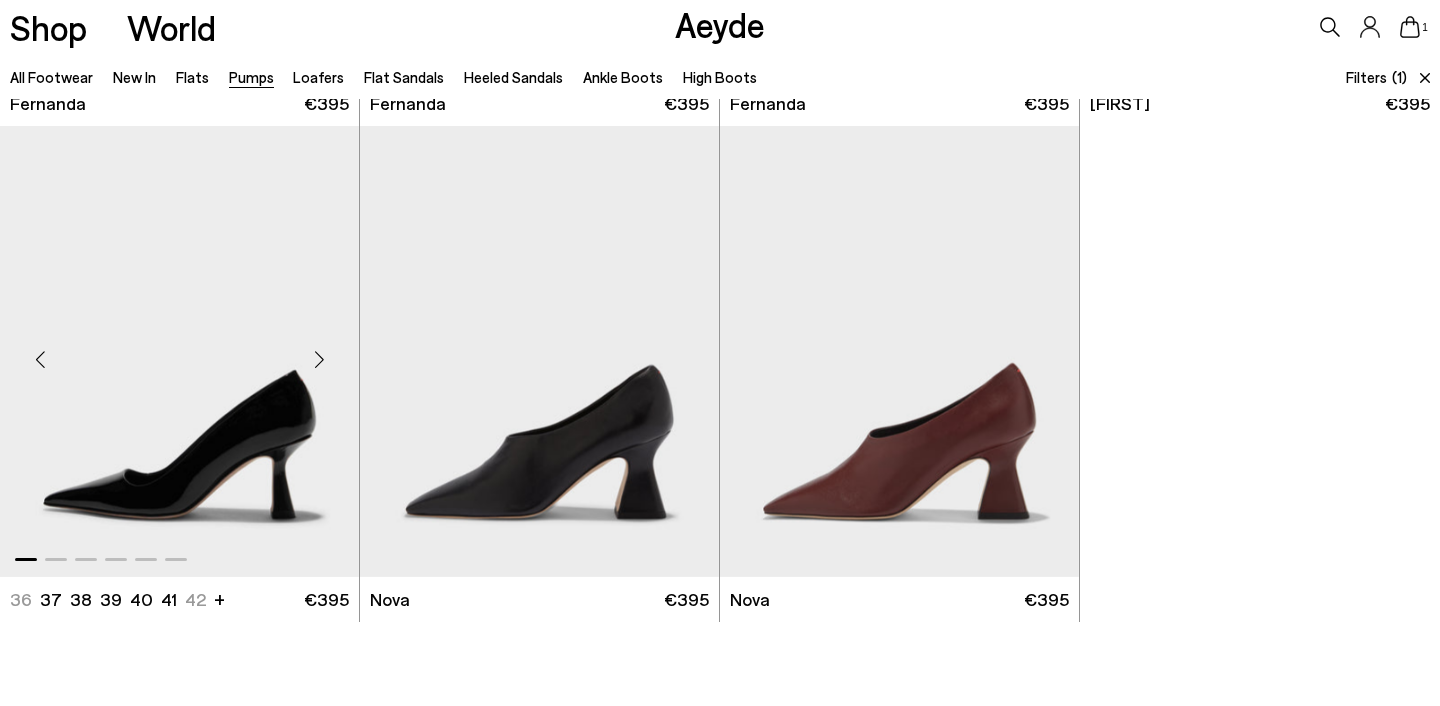 click at bounding box center (179, 351) 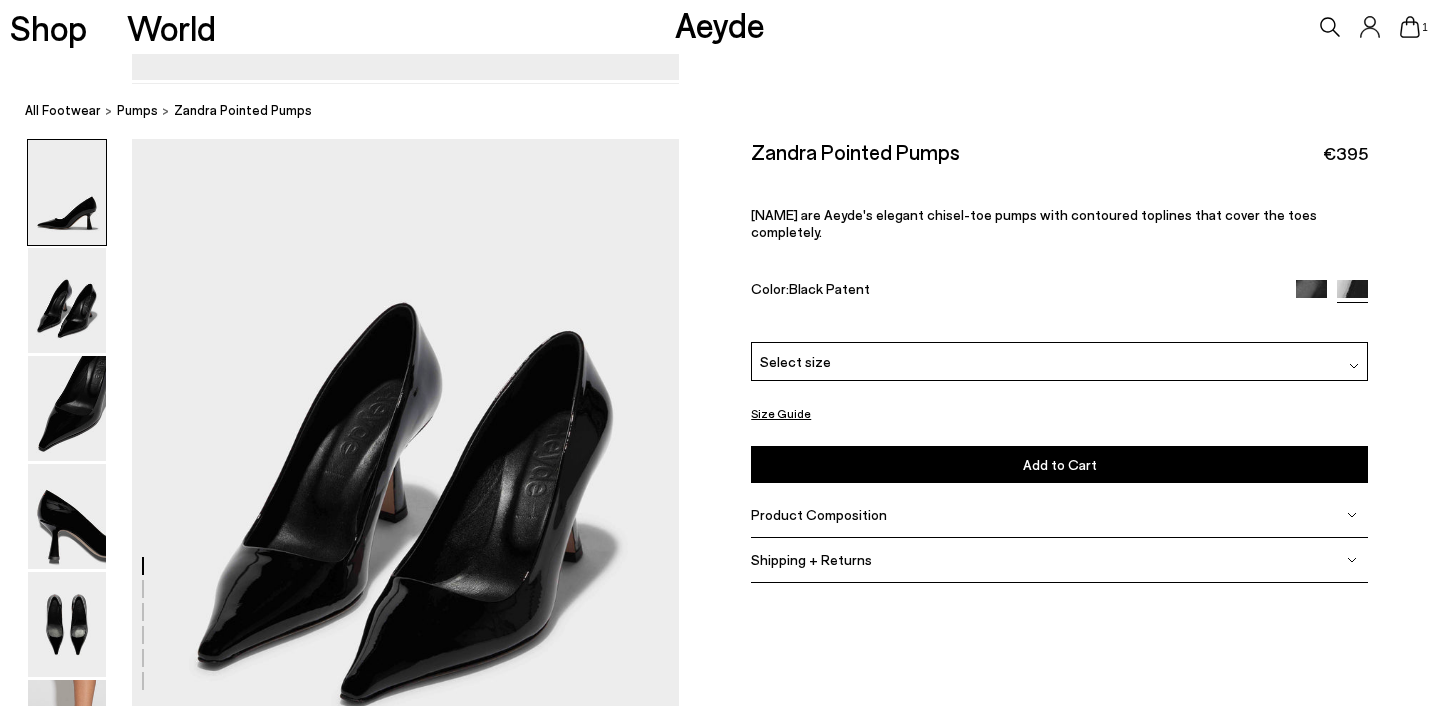 scroll, scrollTop: 0, scrollLeft: 0, axis: both 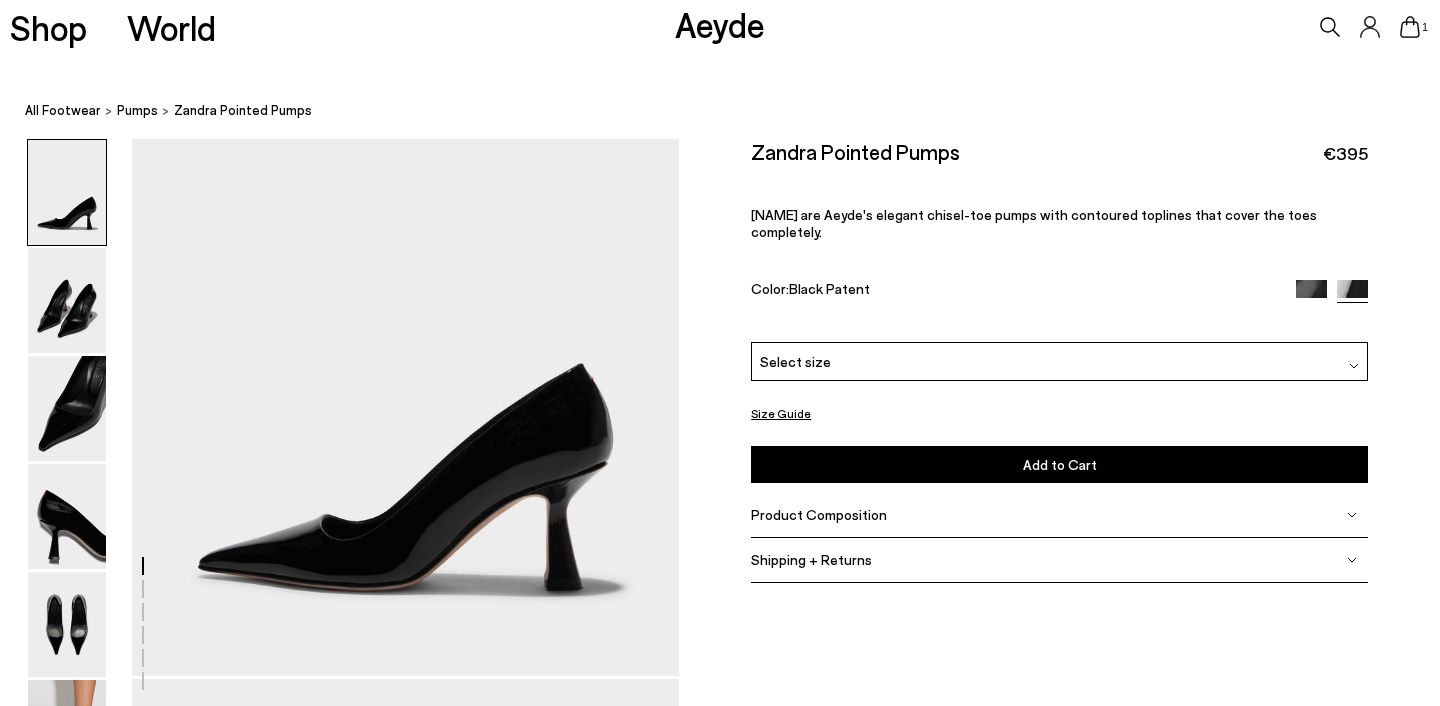 click 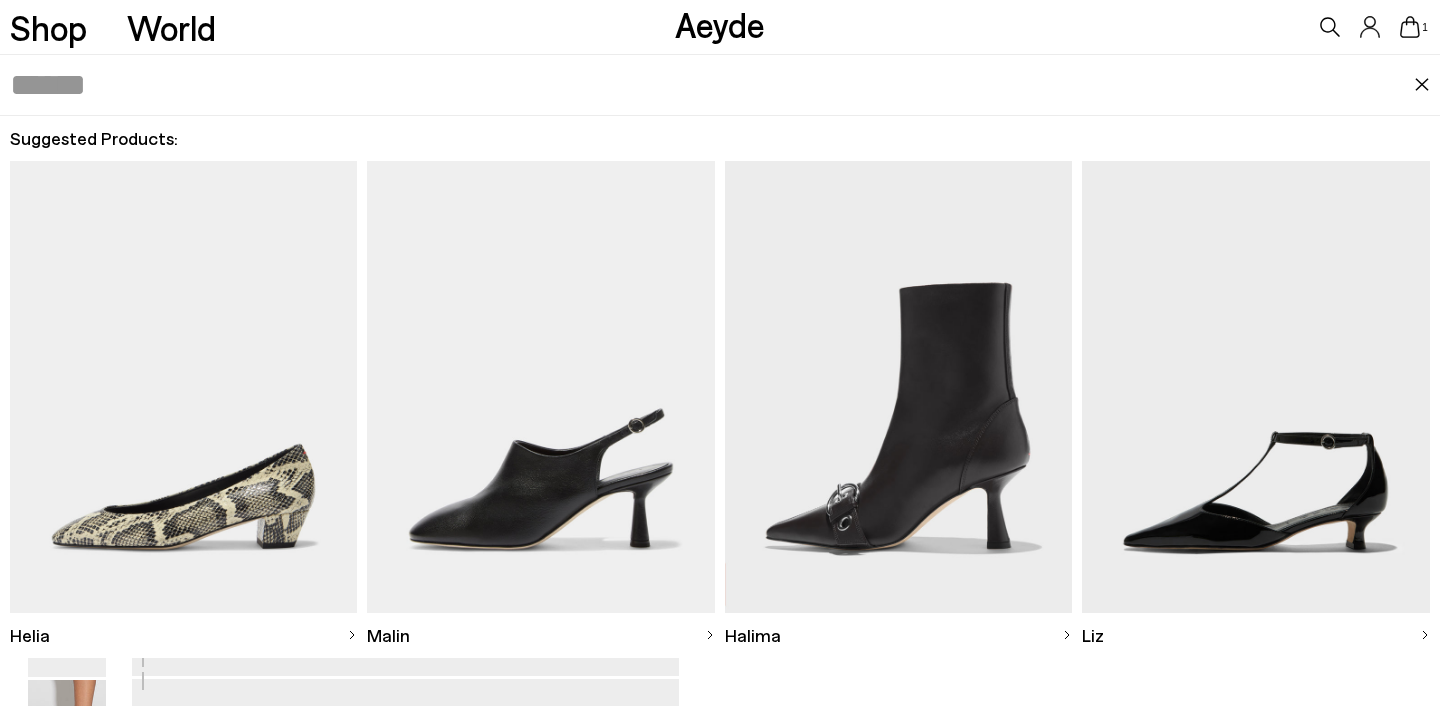 scroll, scrollTop: 50, scrollLeft: 0, axis: vertical 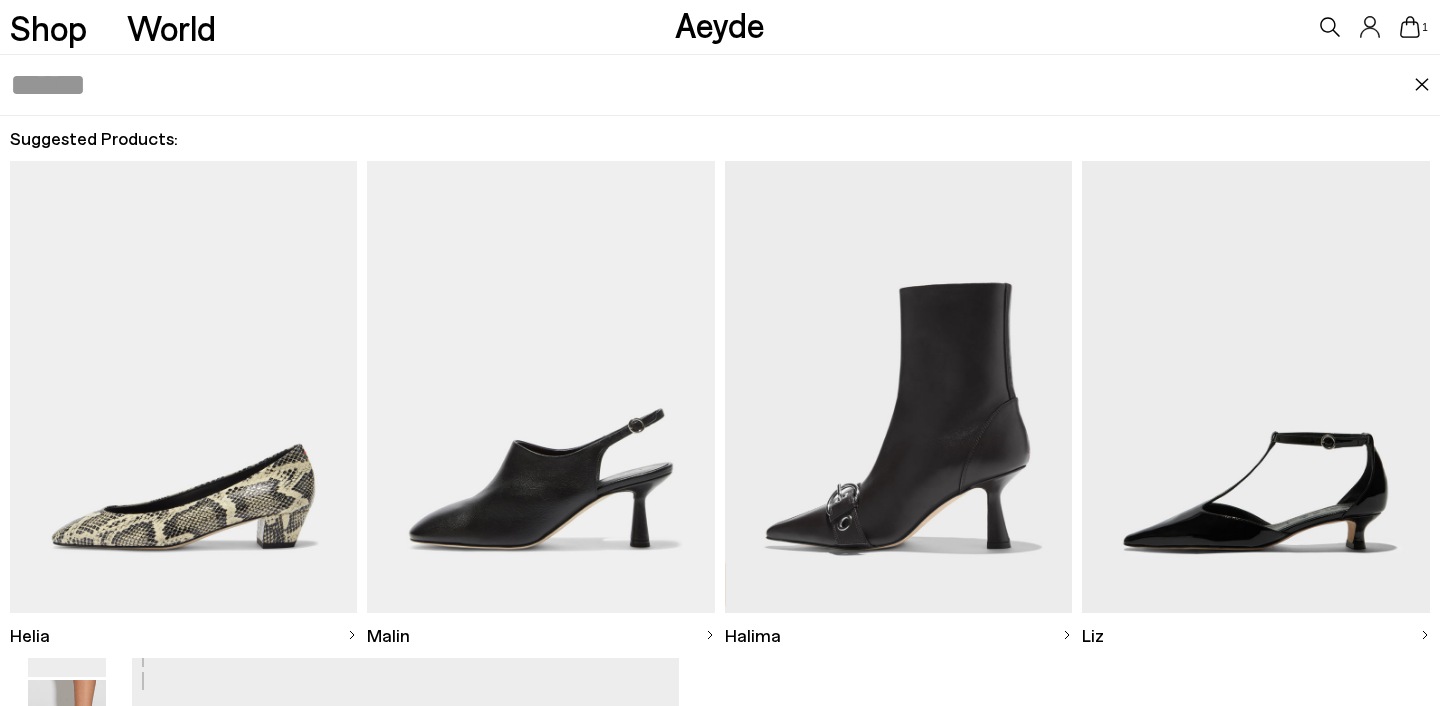 click at bounding box center (1422, 85) 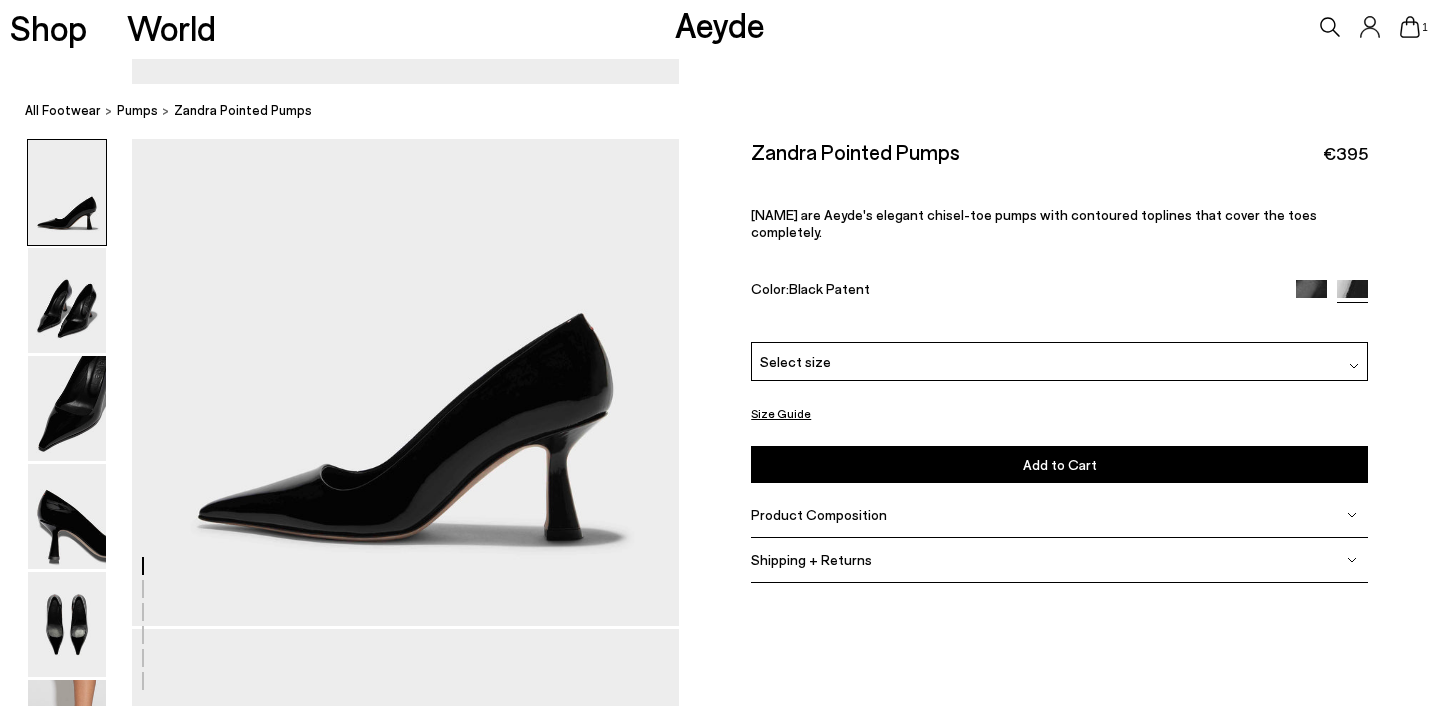 scroll, scrollTop: 0, scrollLeft: 0, axis: both 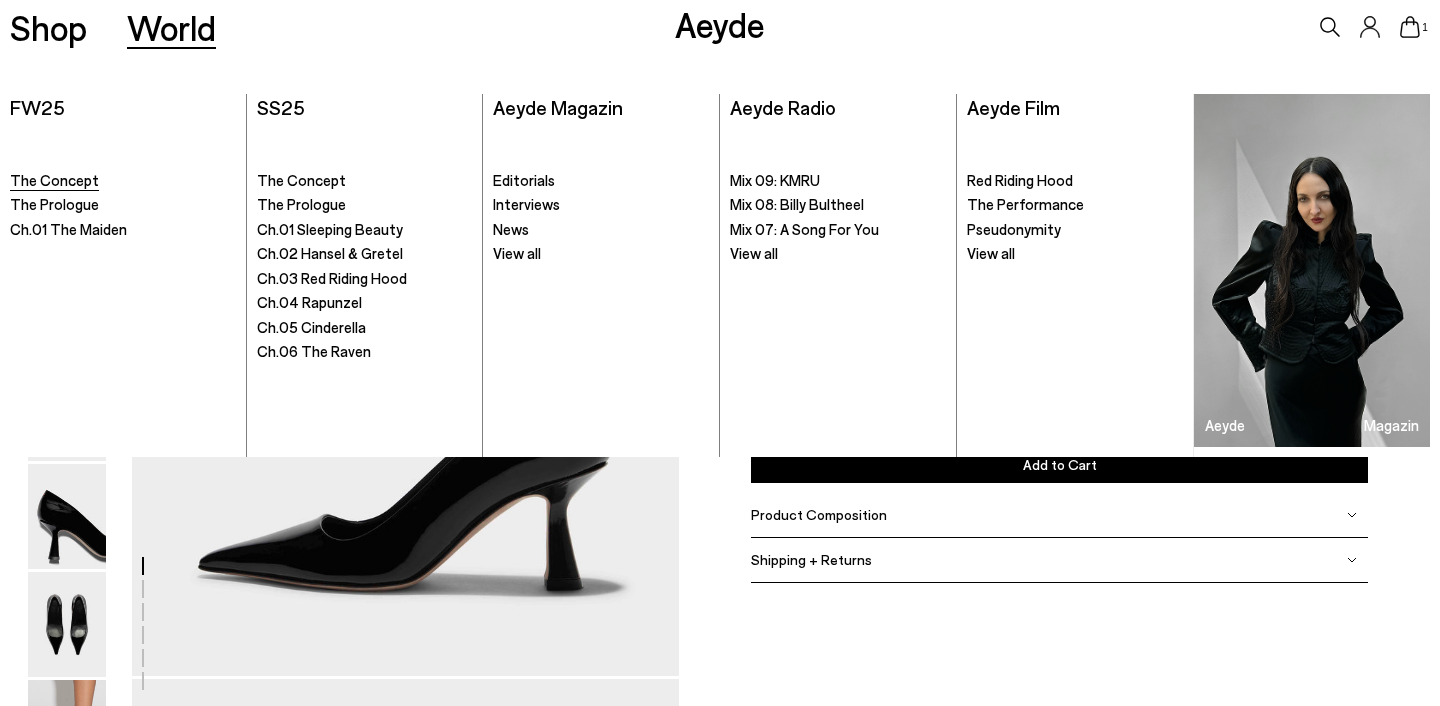 click on "The Concept" at bounding box center [54, 180] 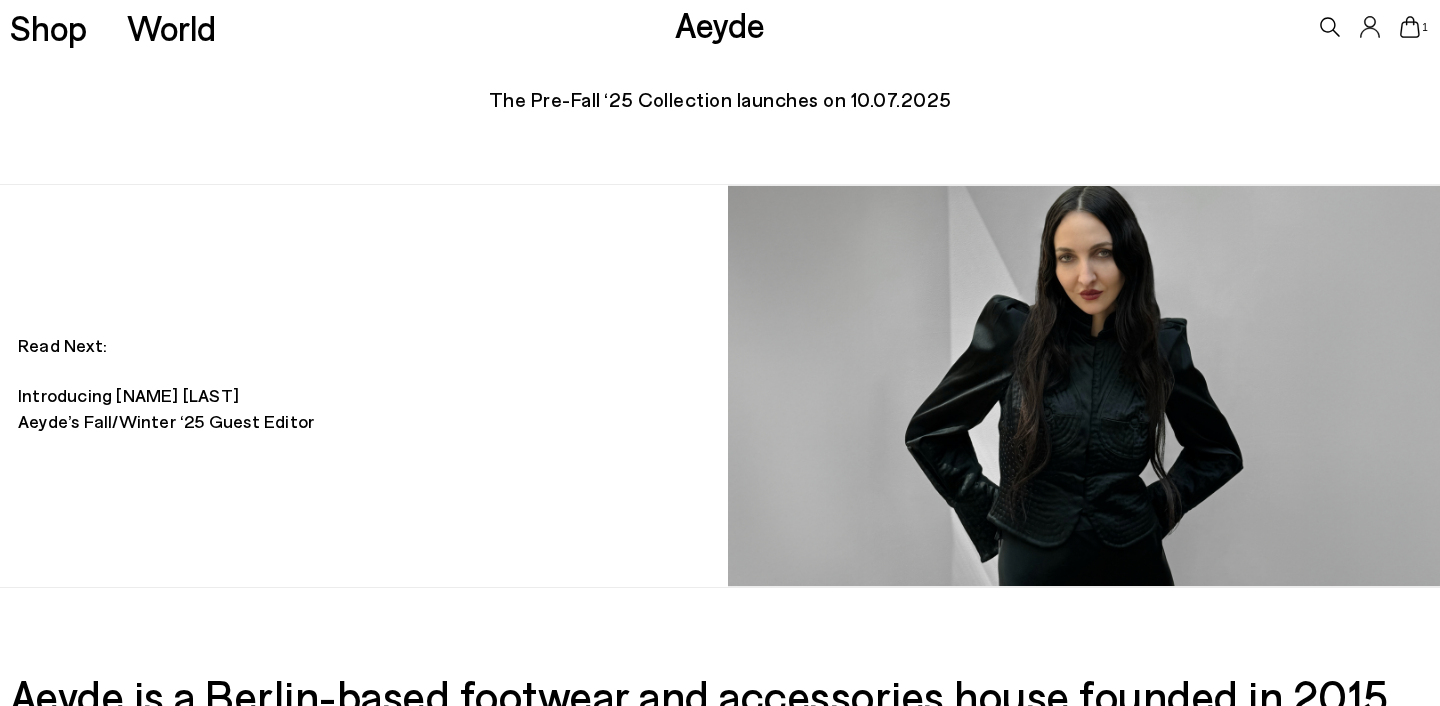 scroll, scrollTop: 1609, scrollLeft: 0, axis: vertical 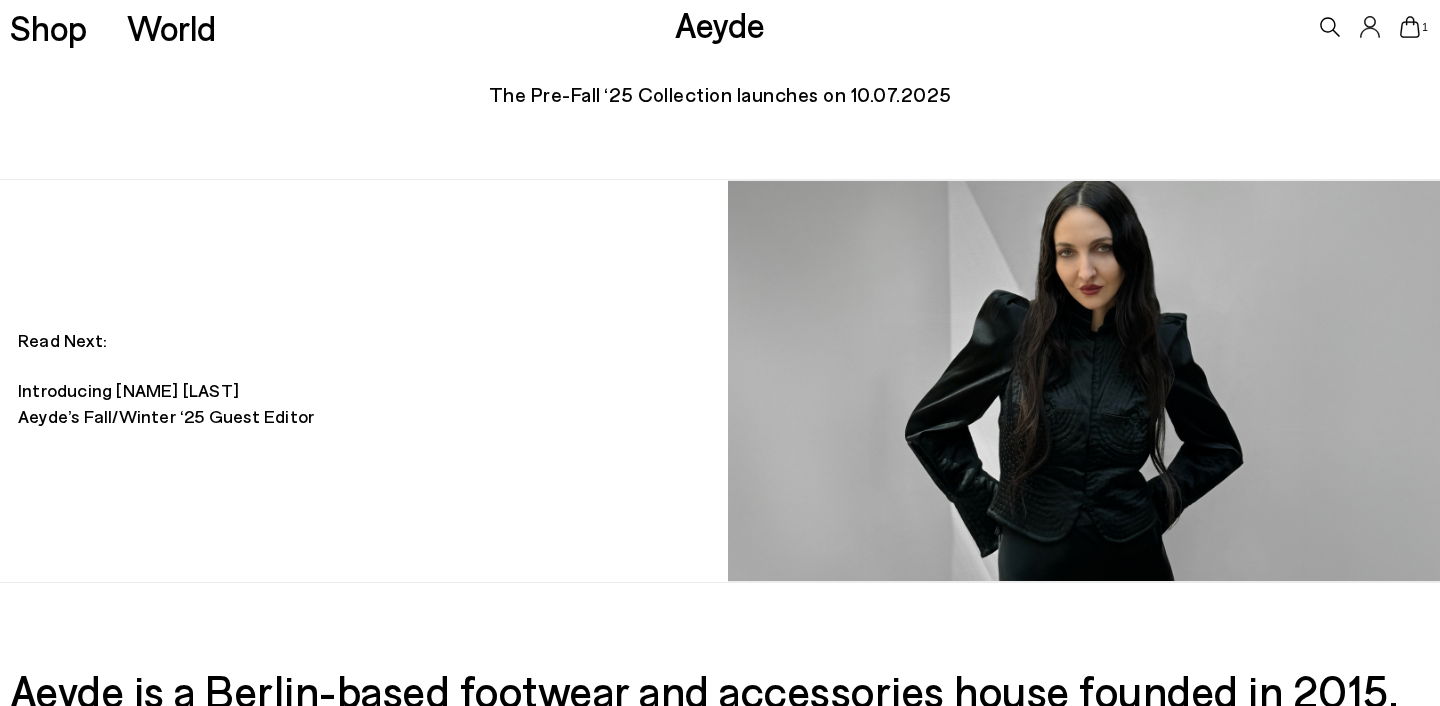 click at bounding box center [1084, 381] 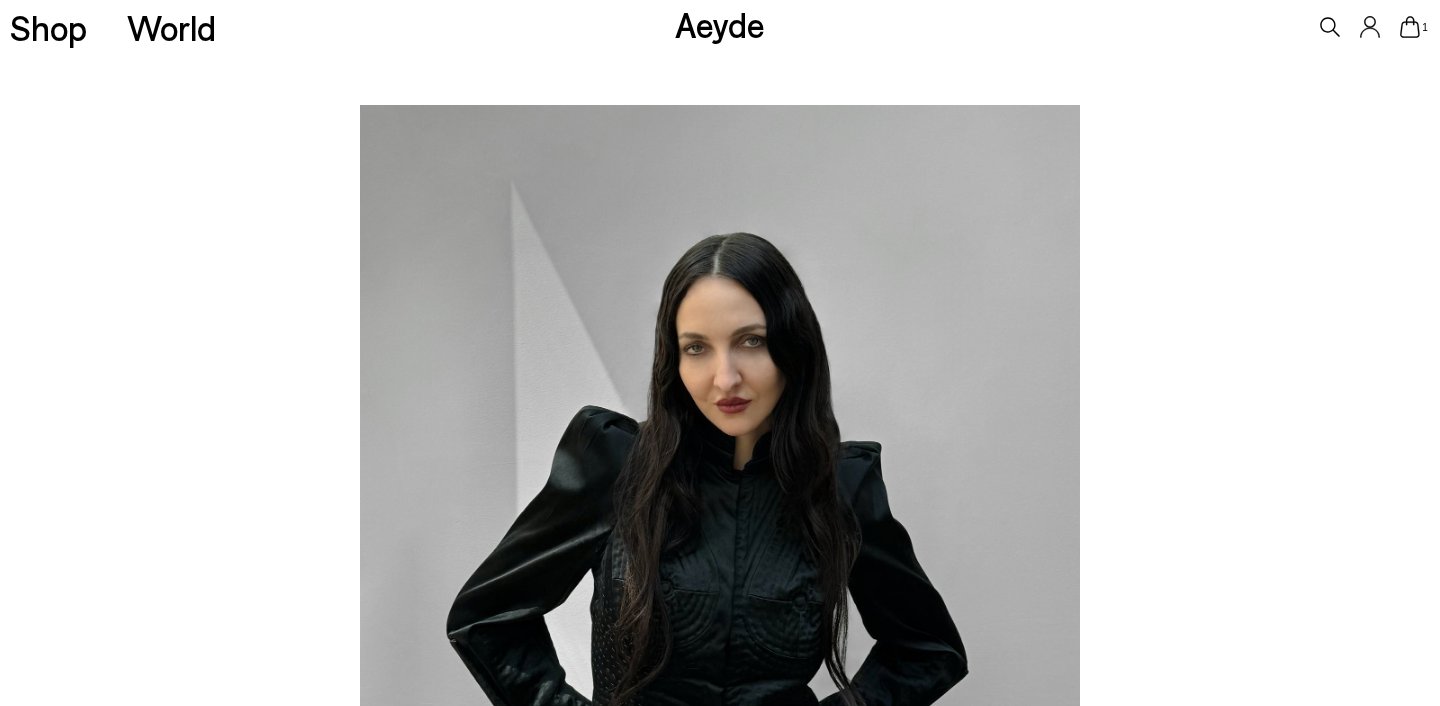 scroll, scrollTop: 514, scrollLeft: 0, axis: vertical 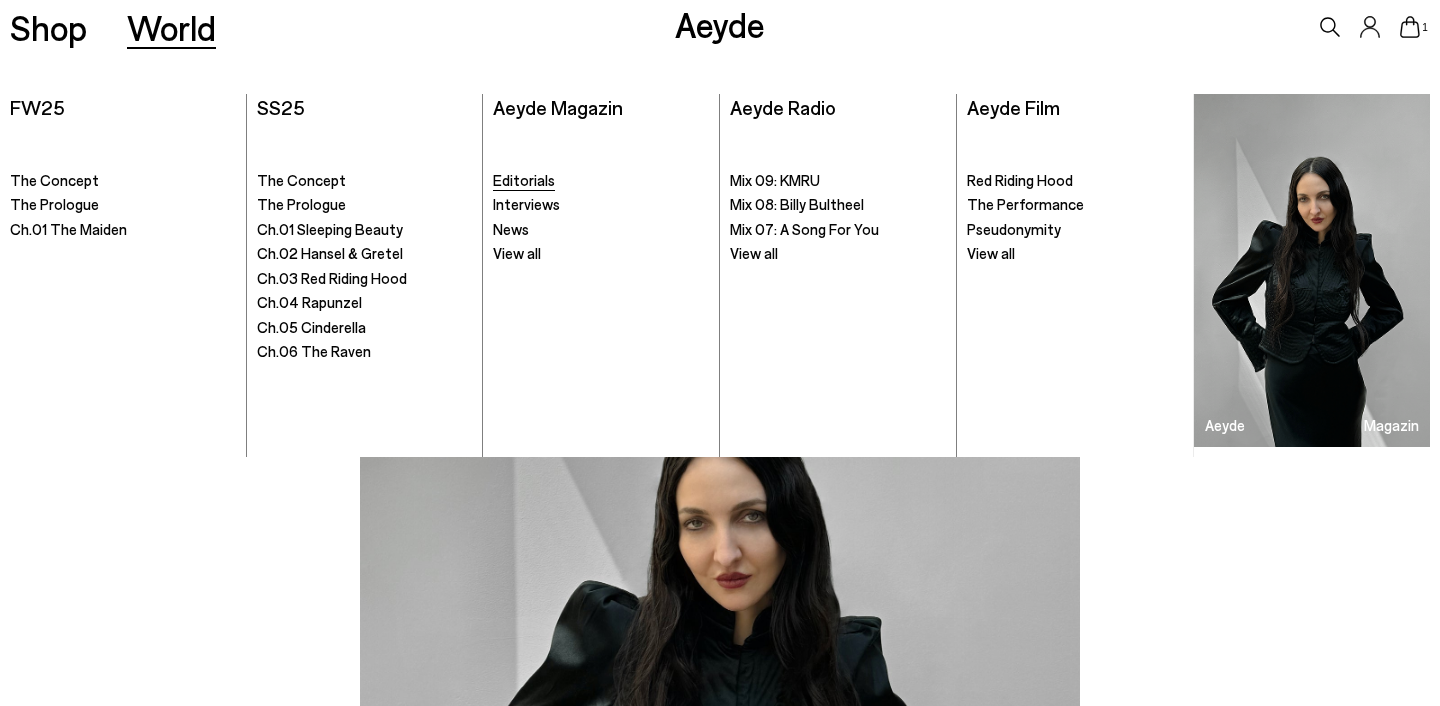 click on "Editorials" at bounding box center [524, 180] 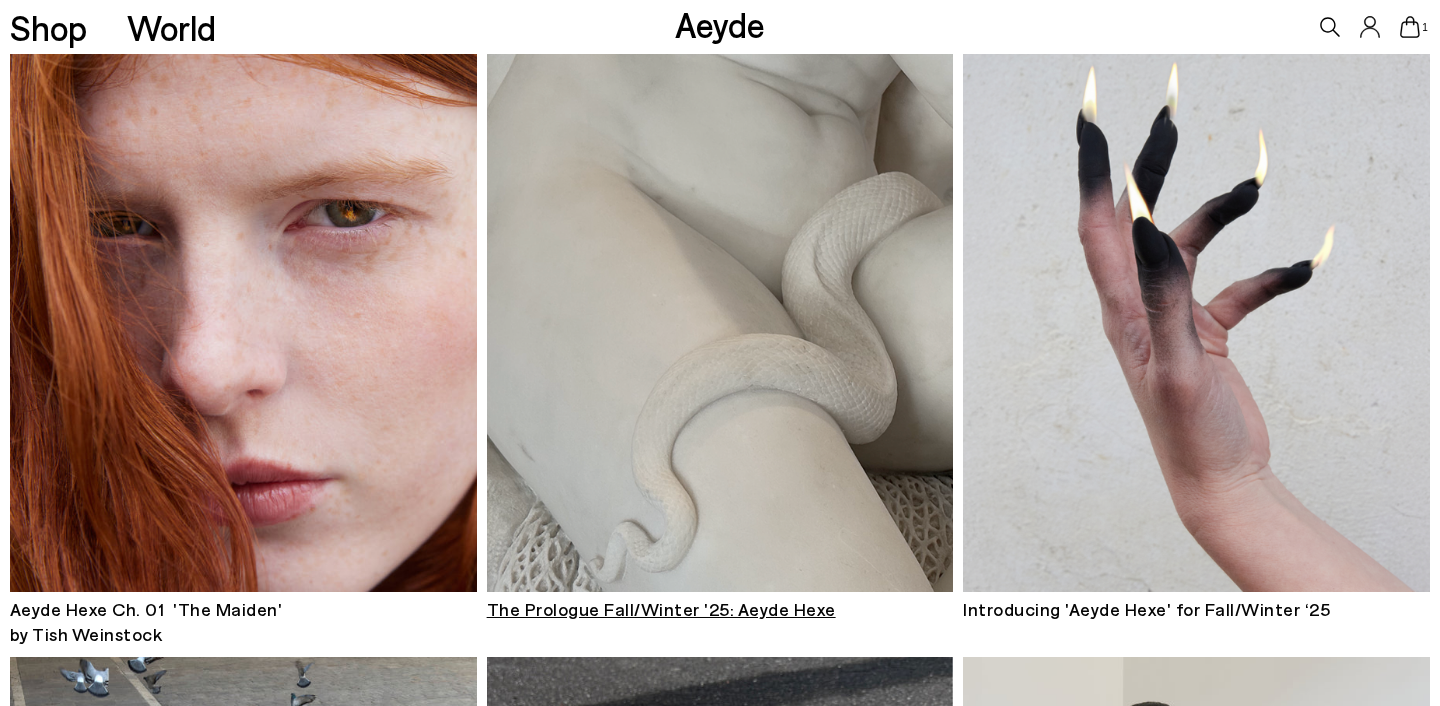 scroll, scrollTop: 253, scrollLeft: 0, axis: vertical 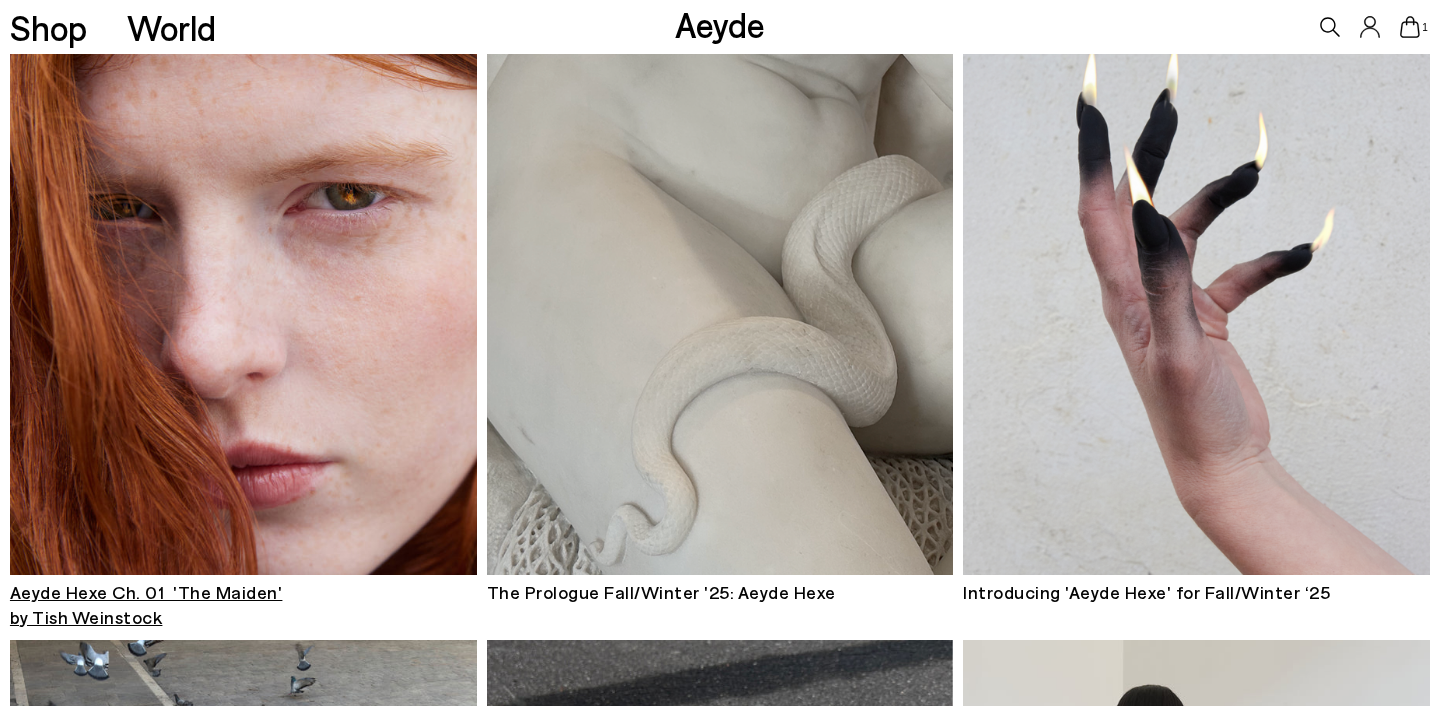 click at bounding box center [243, 262] 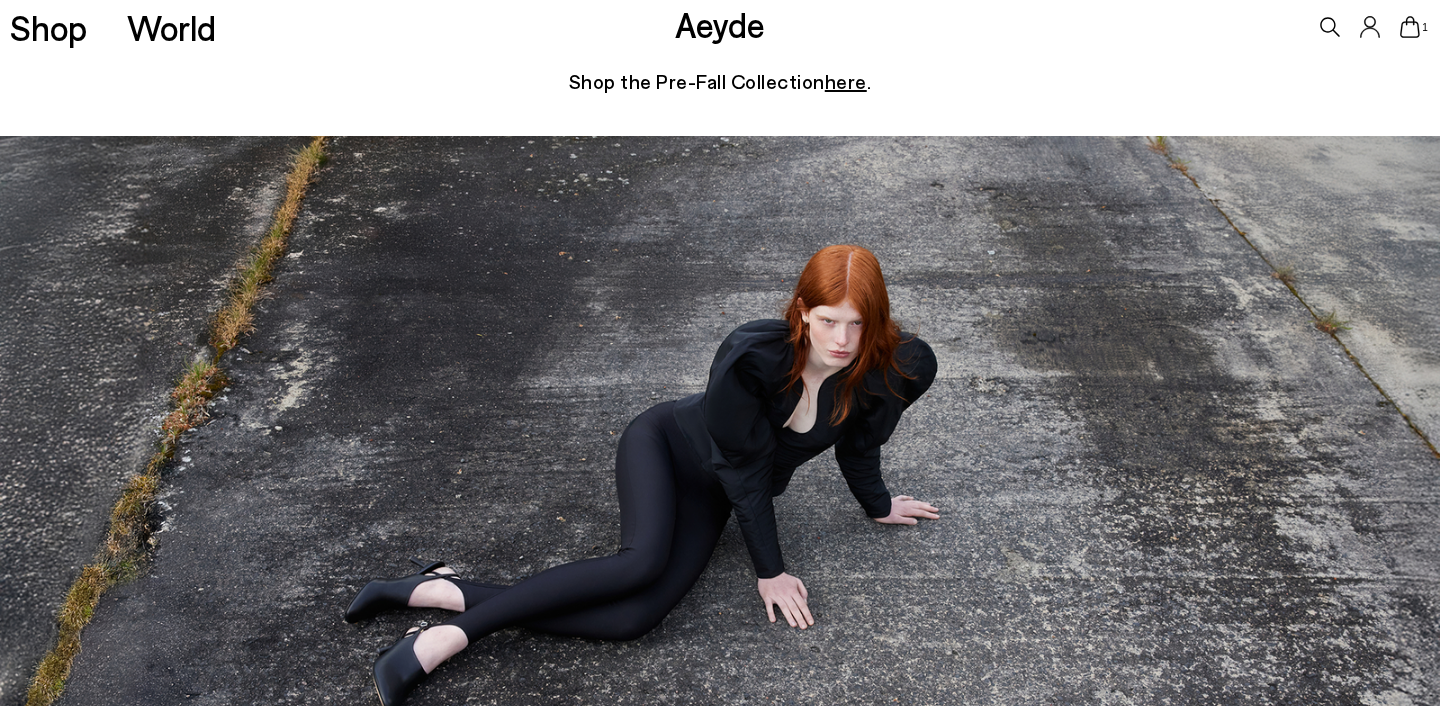 scroll, scrollTop: 5402, scrollLeft: 0, axis: vertical 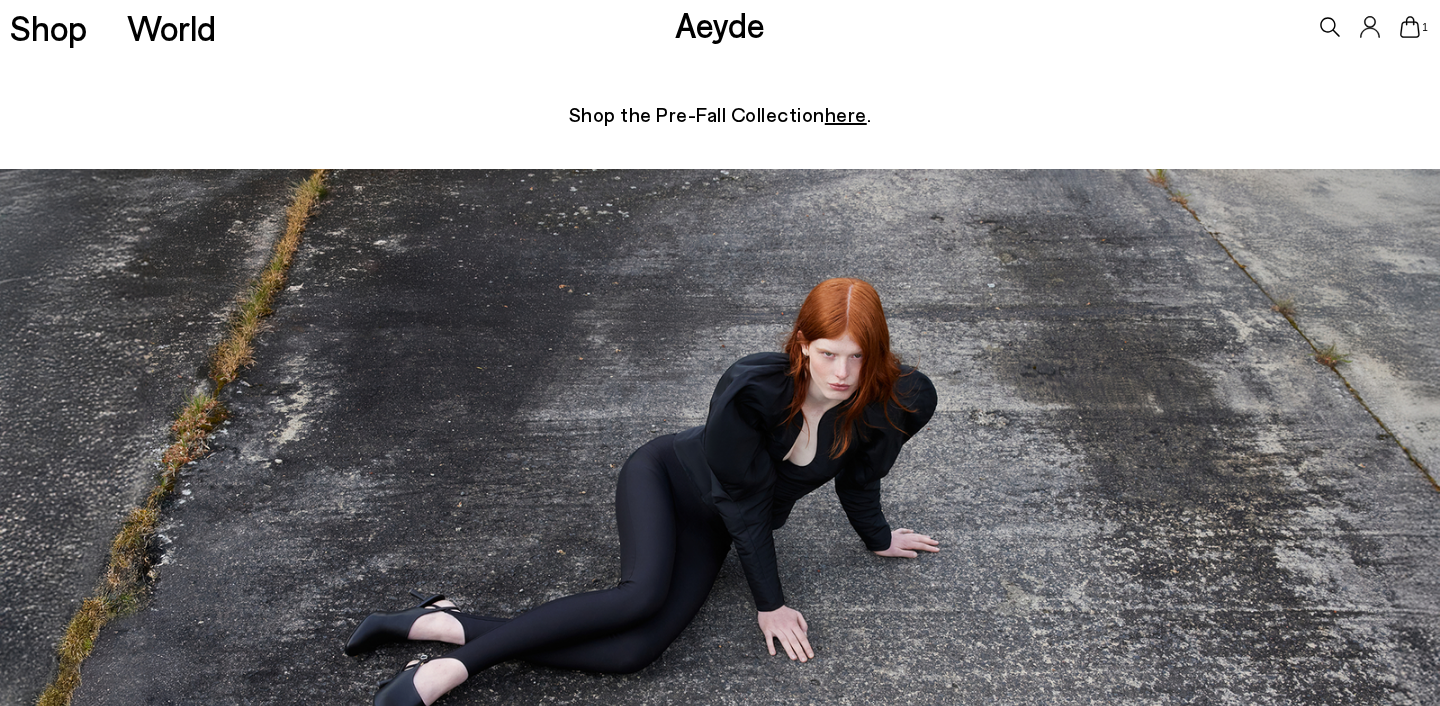 click on "here" at bounding box center [846, 114] 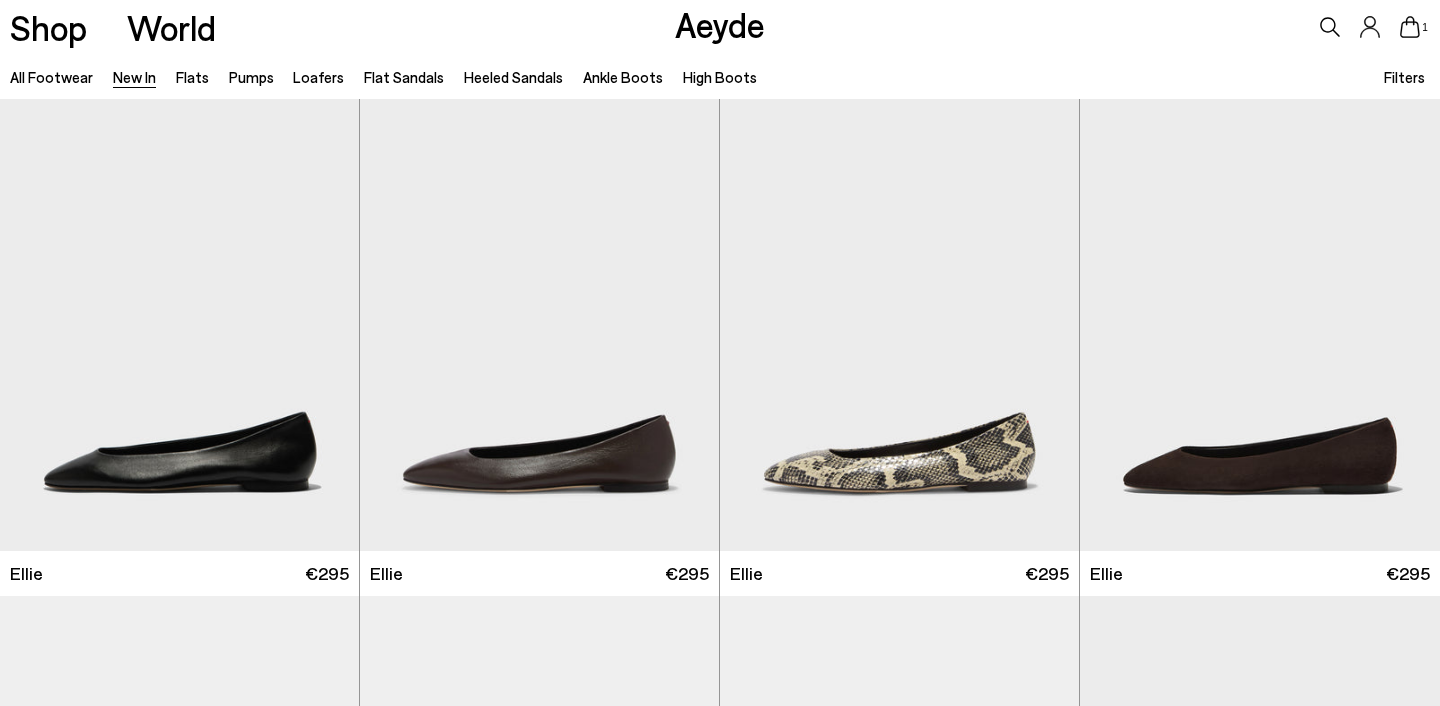 scroll, scrollTop: 0, scrollLeft: 0, axis: both 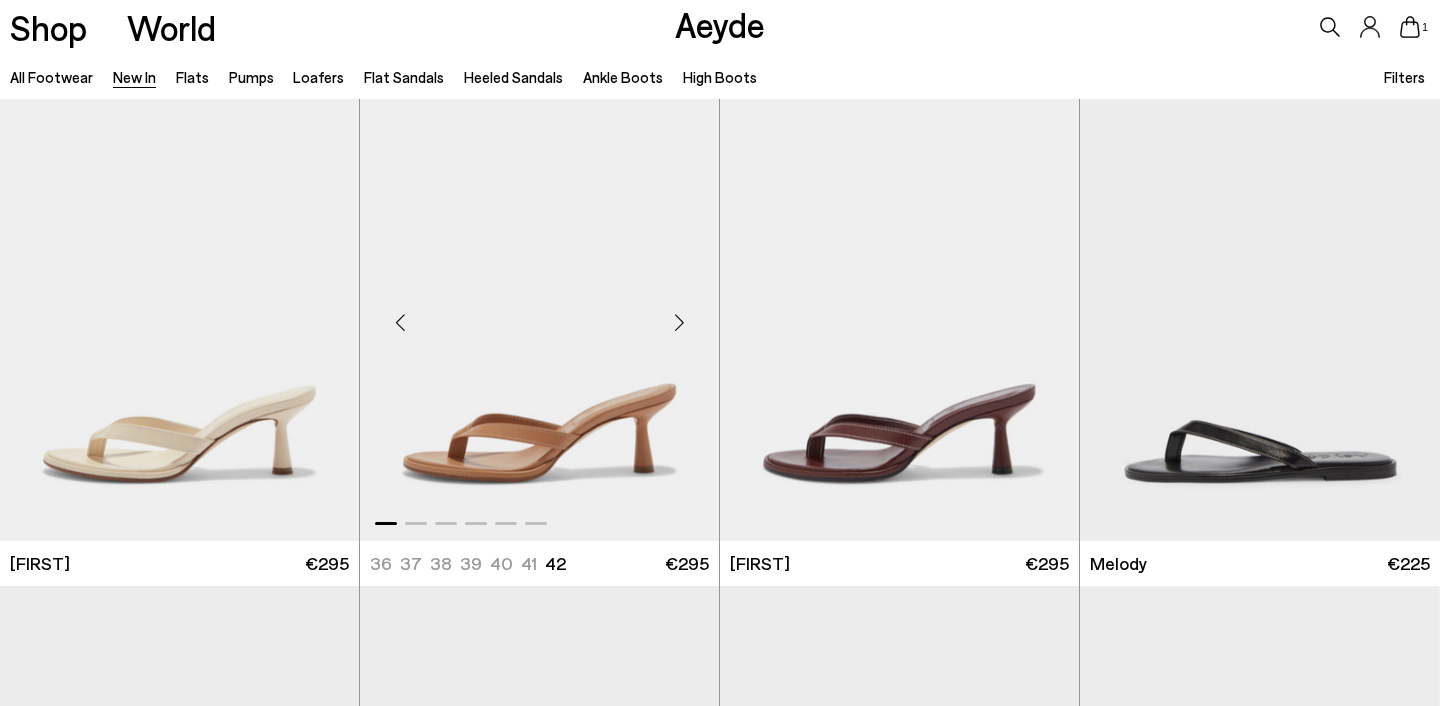 click at bounding box center [679, 323] 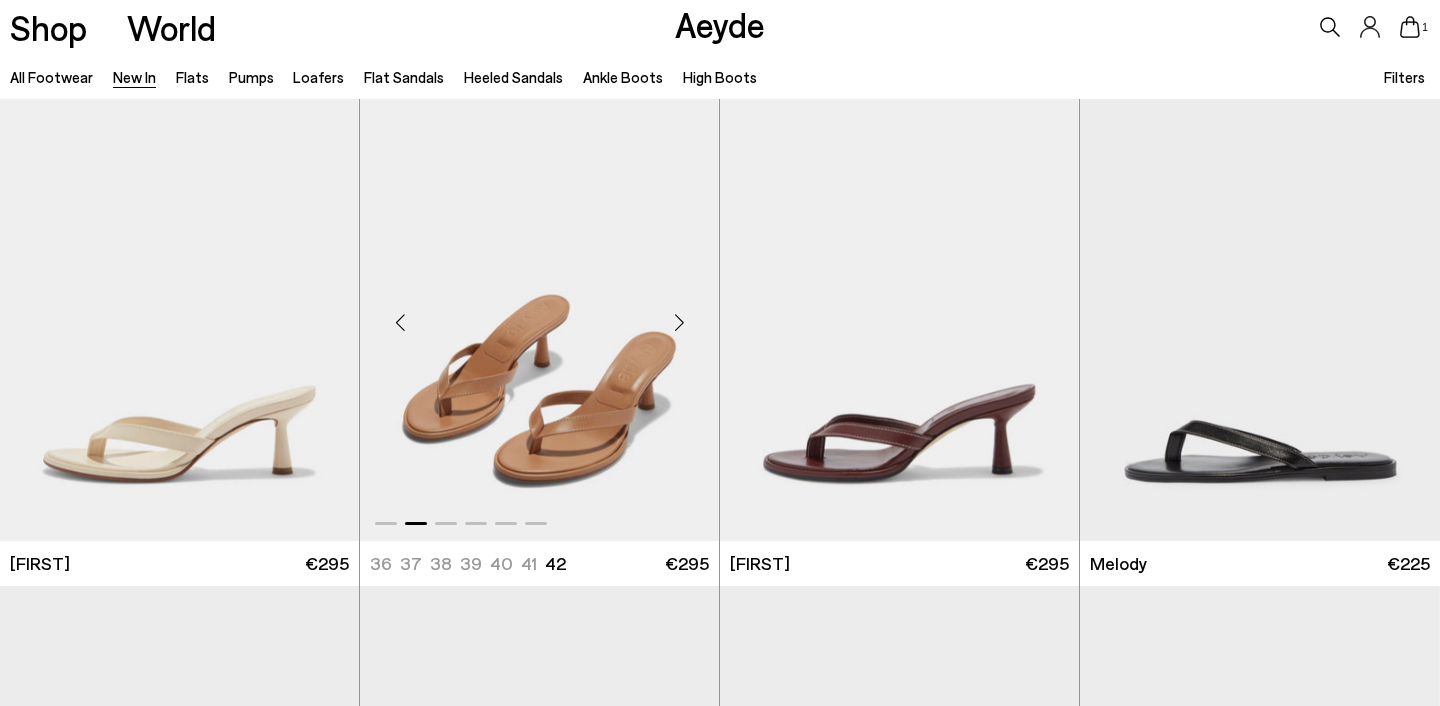 click at bounding box center [679, 323] 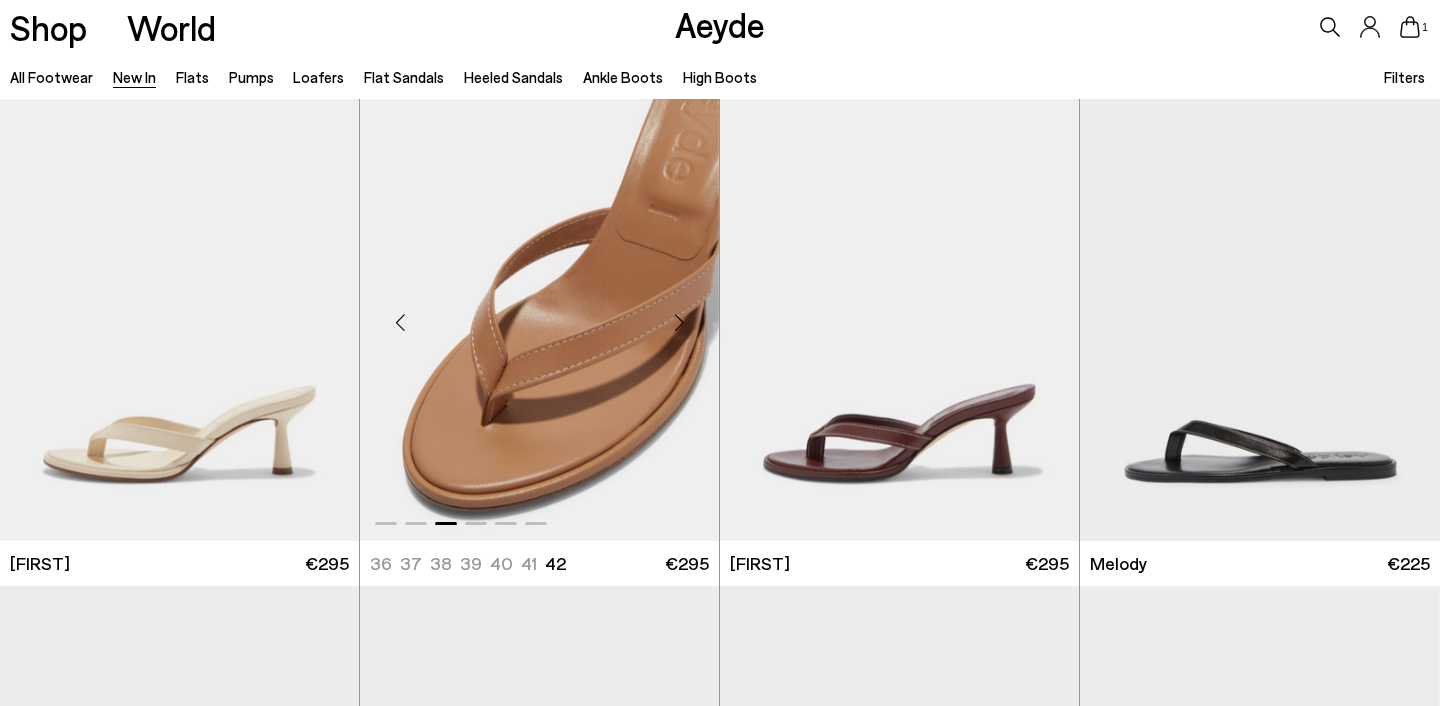 click at bounding box center [679, 323] 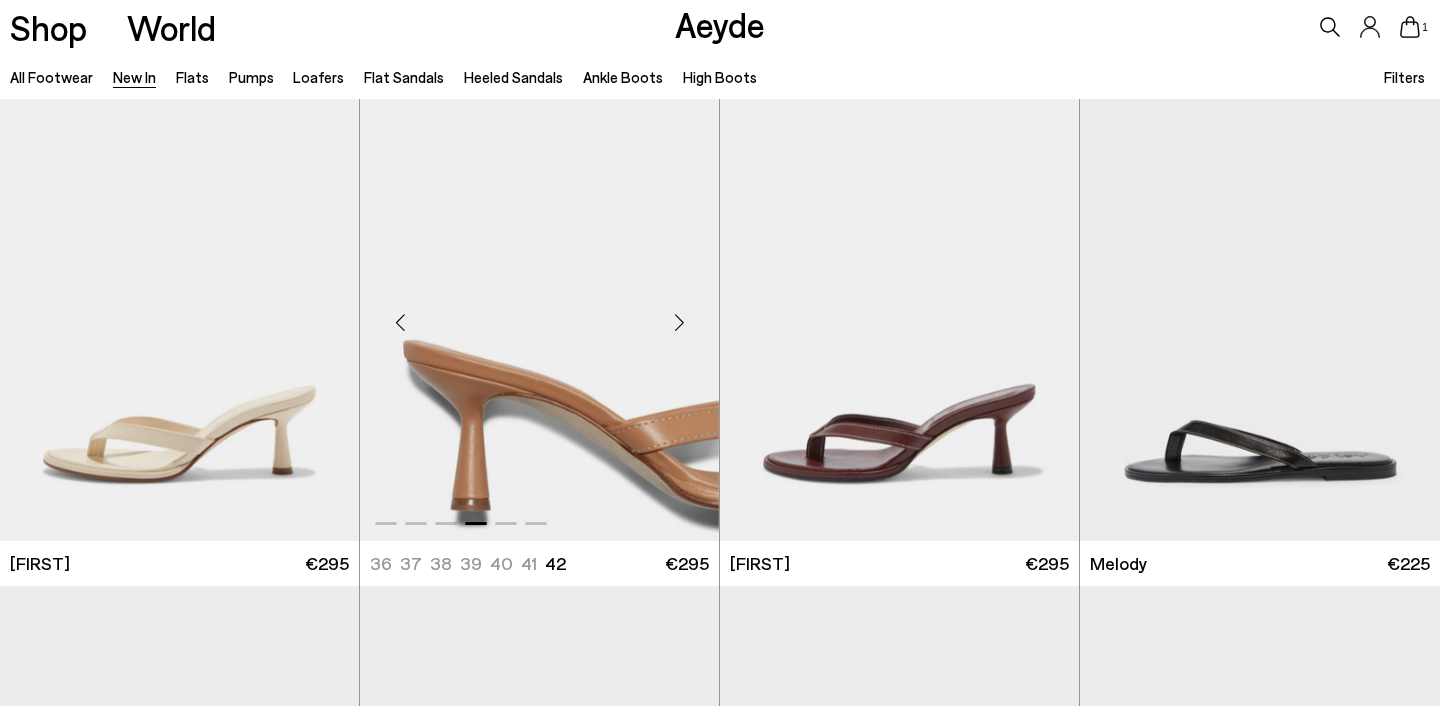 click at bounding box center [679, 323] 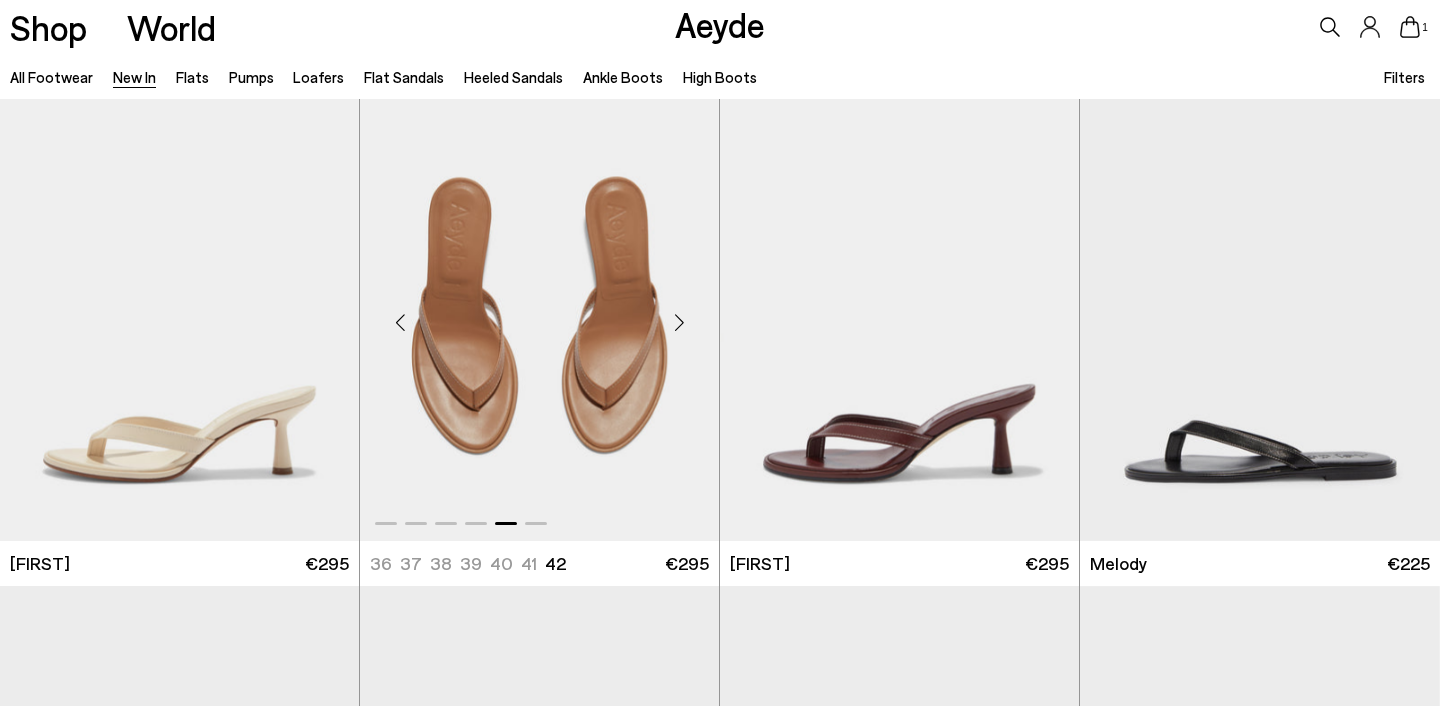 click at bounding box center (679, 323) 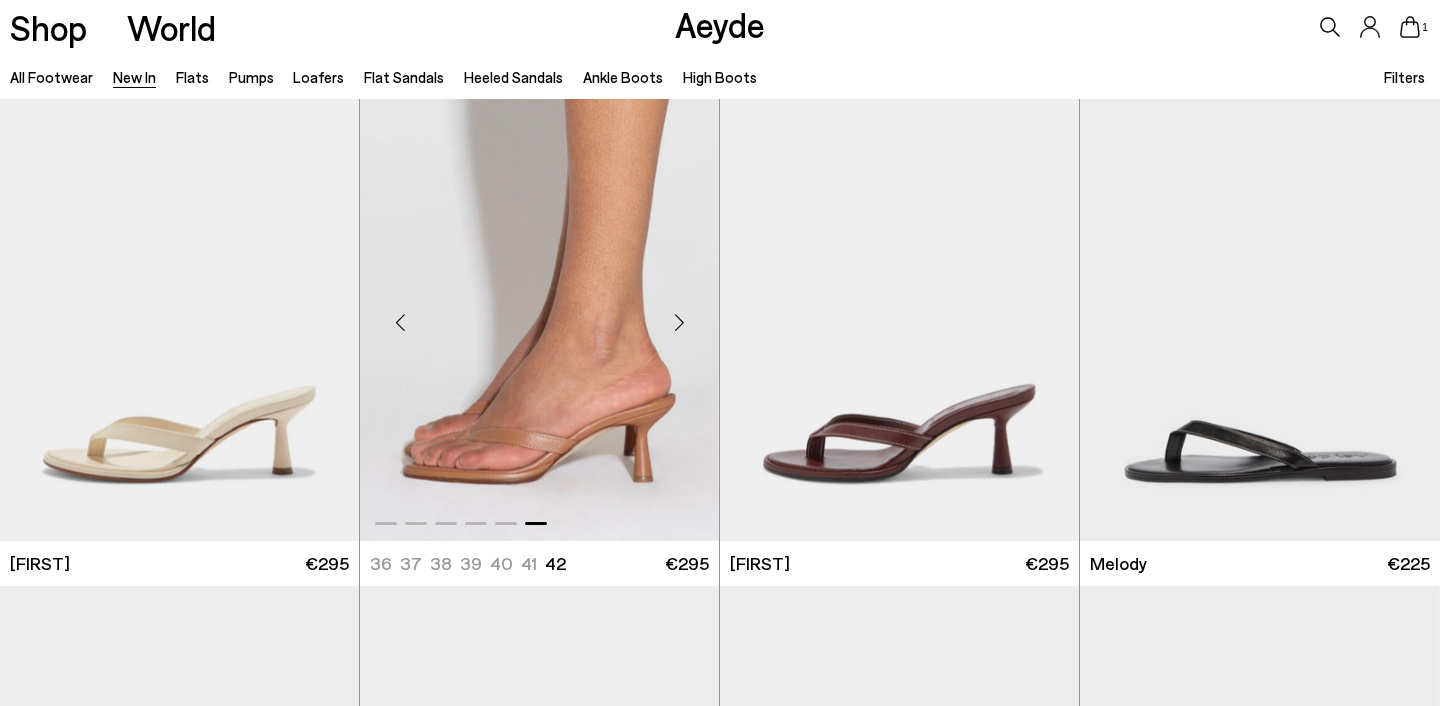 click at bounding box center [400, 323] 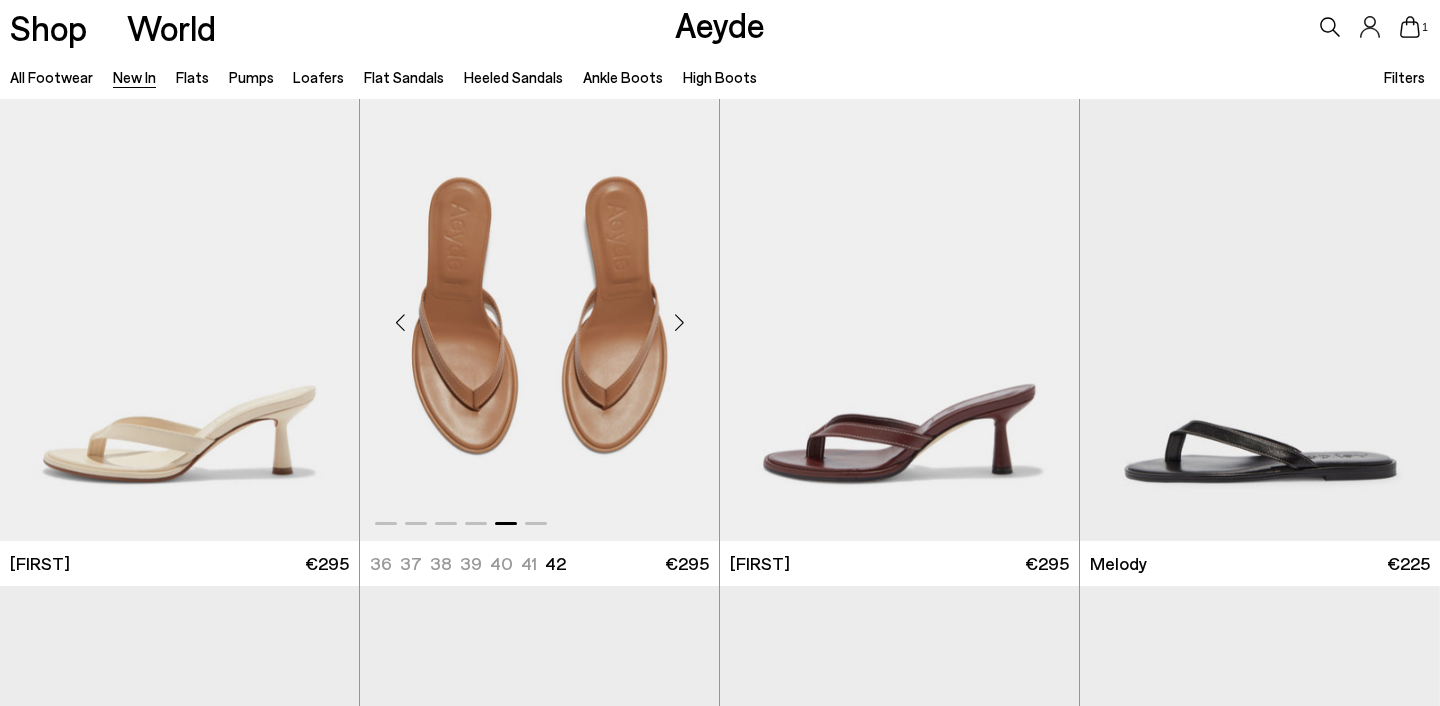 click at bounding box center [400, 323] 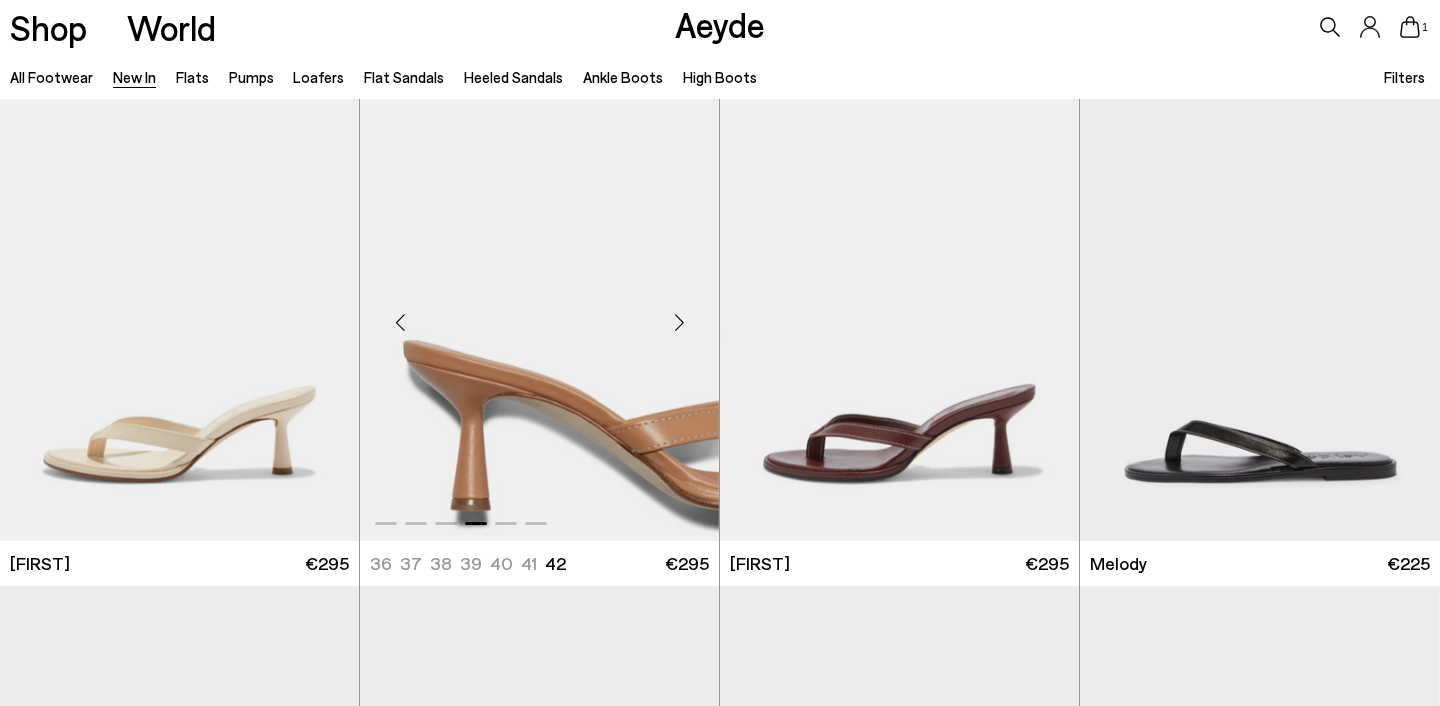 click at bounding box center [400, 323] 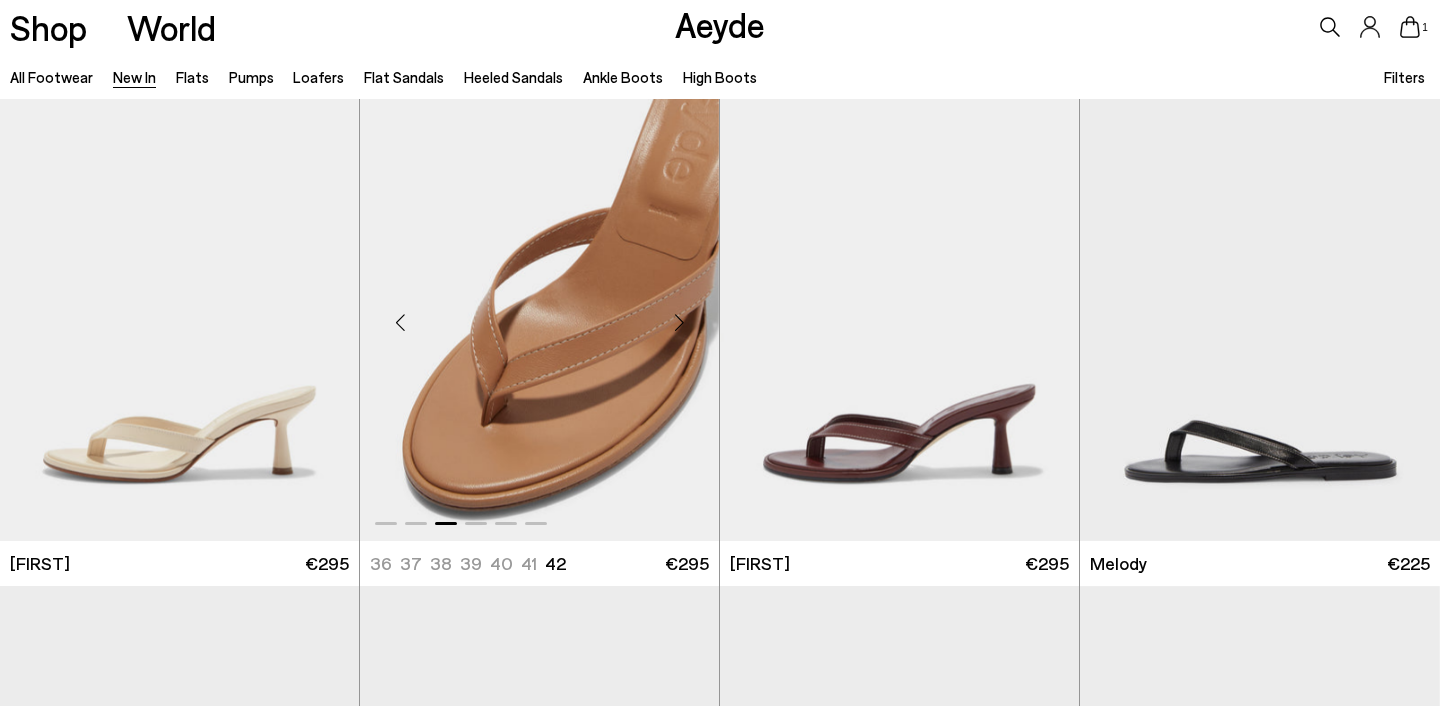 click at bounding box center [400, 323] 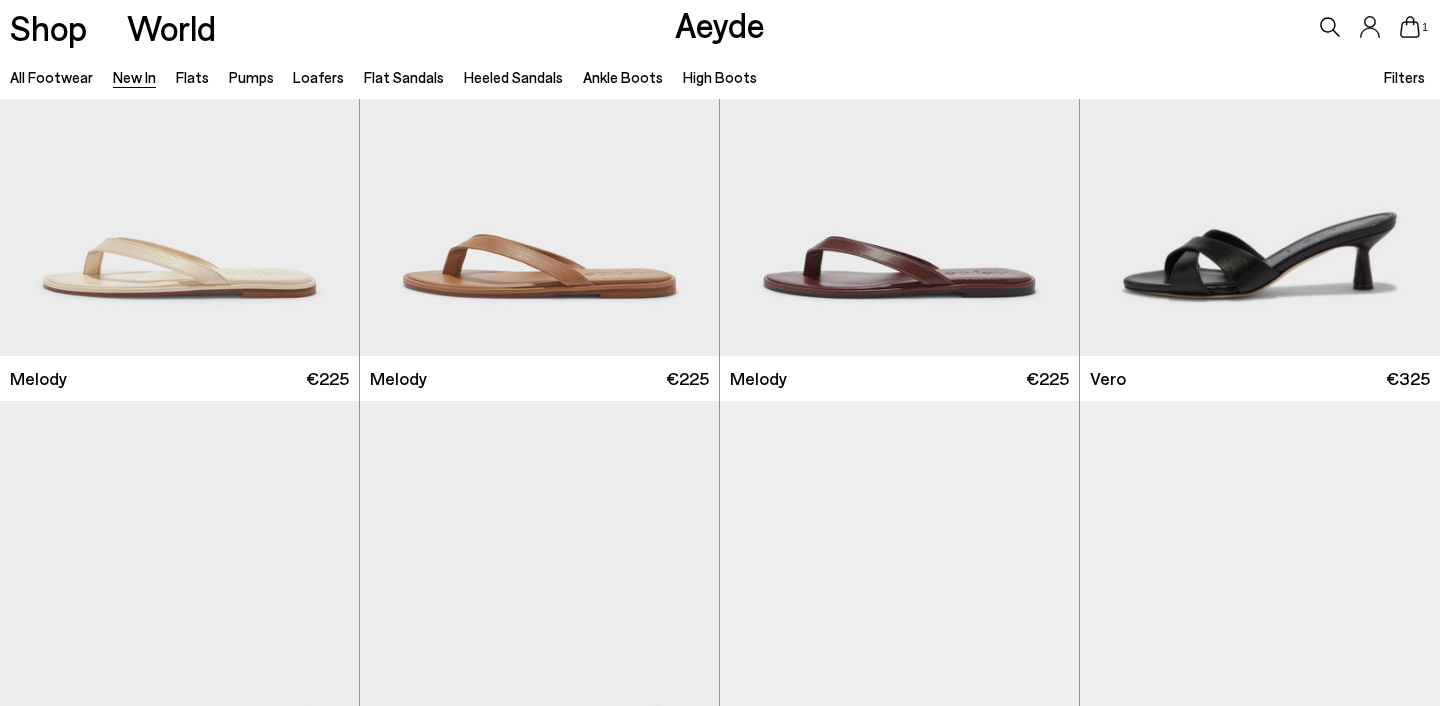 scroll, scrollTop: 12123, scrollLeft: 0, axis: vertical 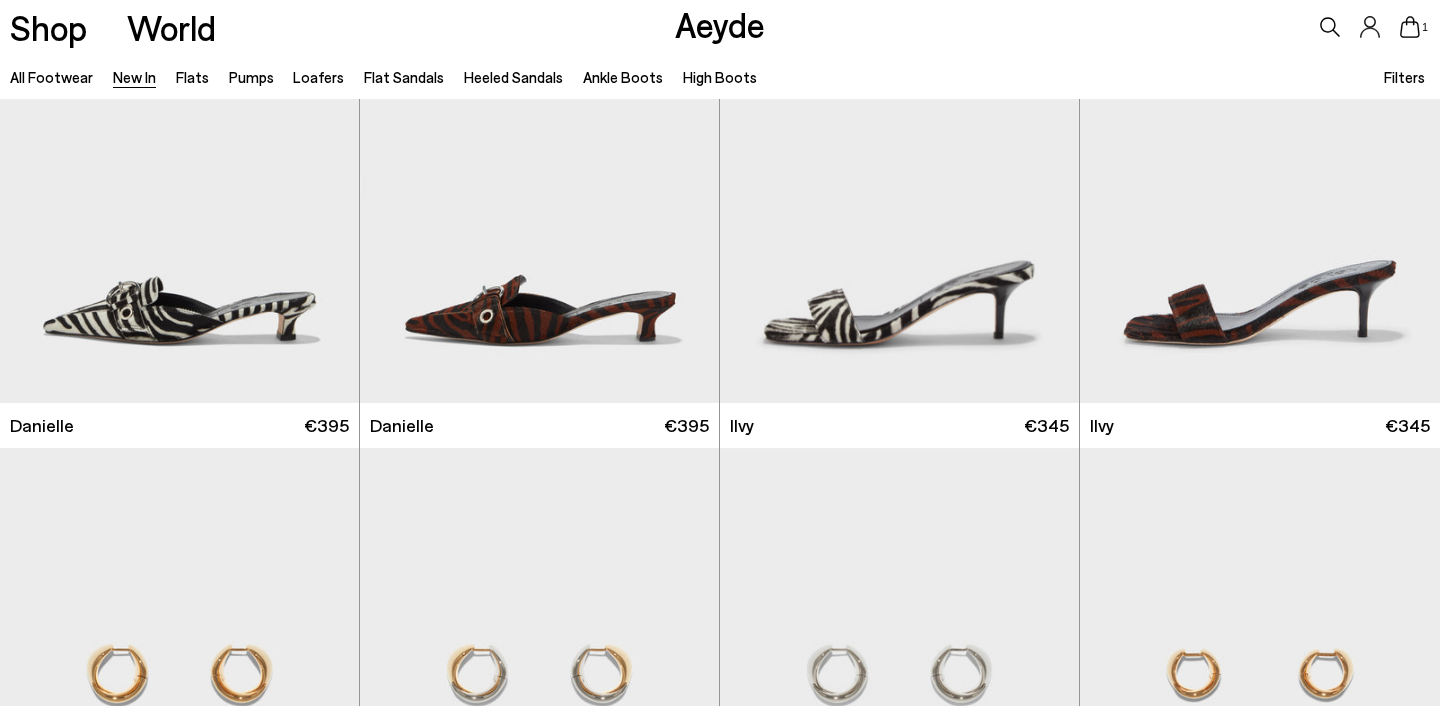 click on "Aeyde" at bounding box center (720, 24) 